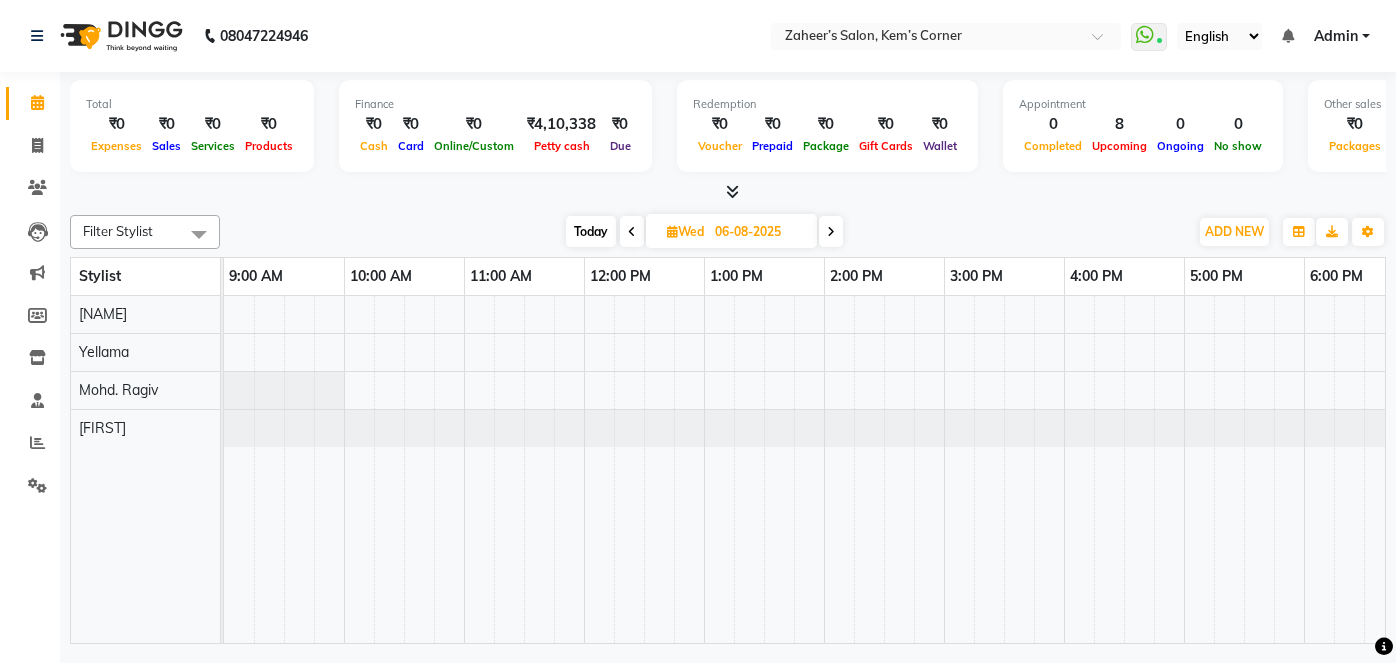 scroll, scrollTop: 0, scrollLeft: 0, axis: both 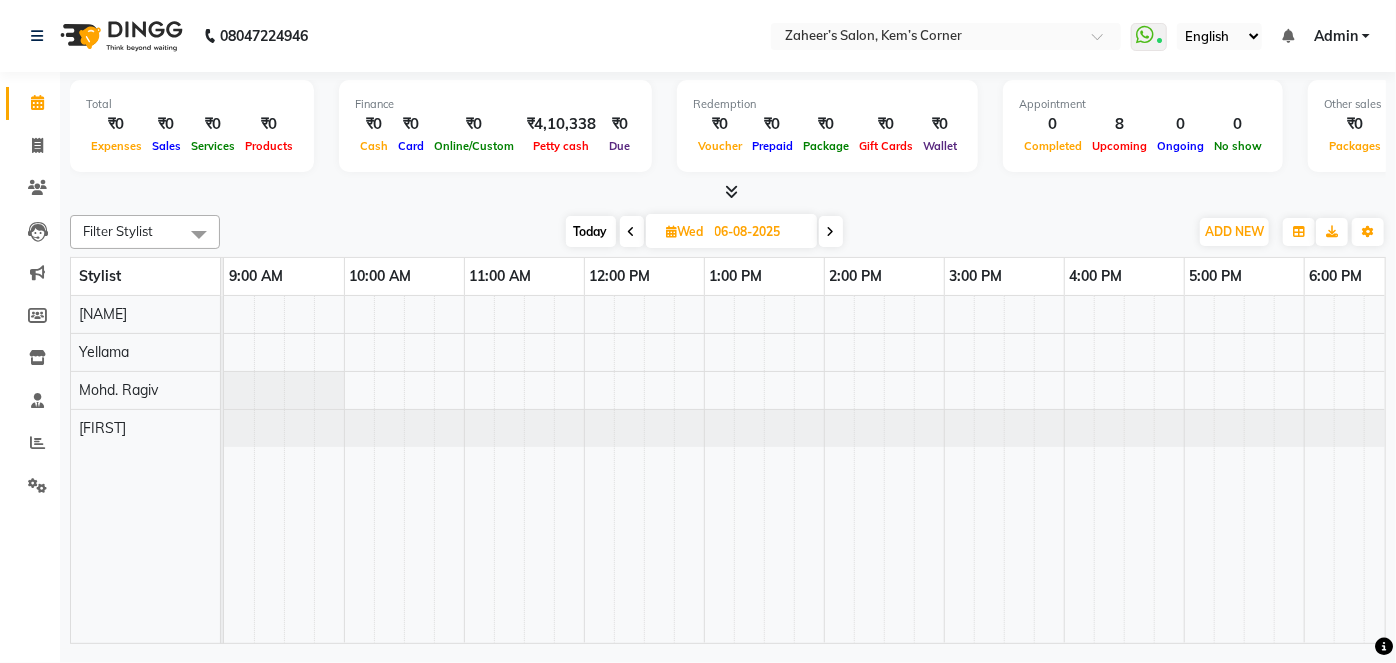 click on "Today" at bounding box center (591, 231) 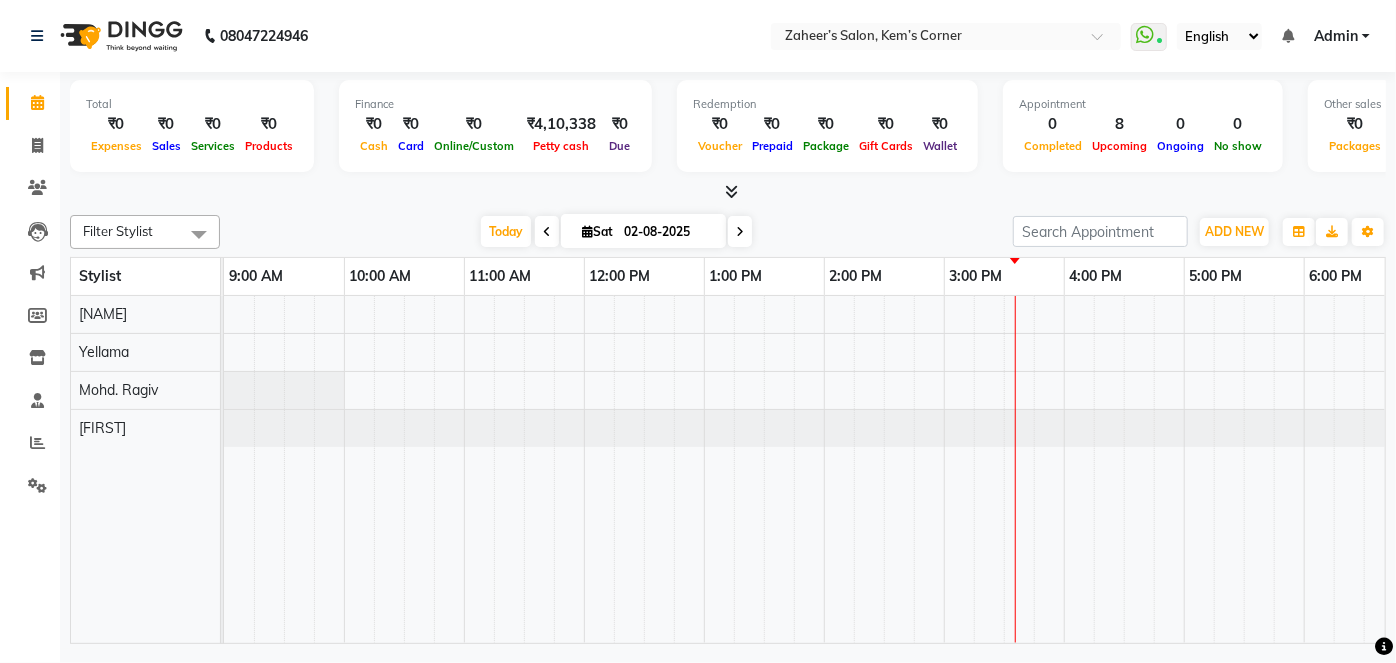 scroll, scrollTop: 0, scrollLeft: 397, axis: horizontal 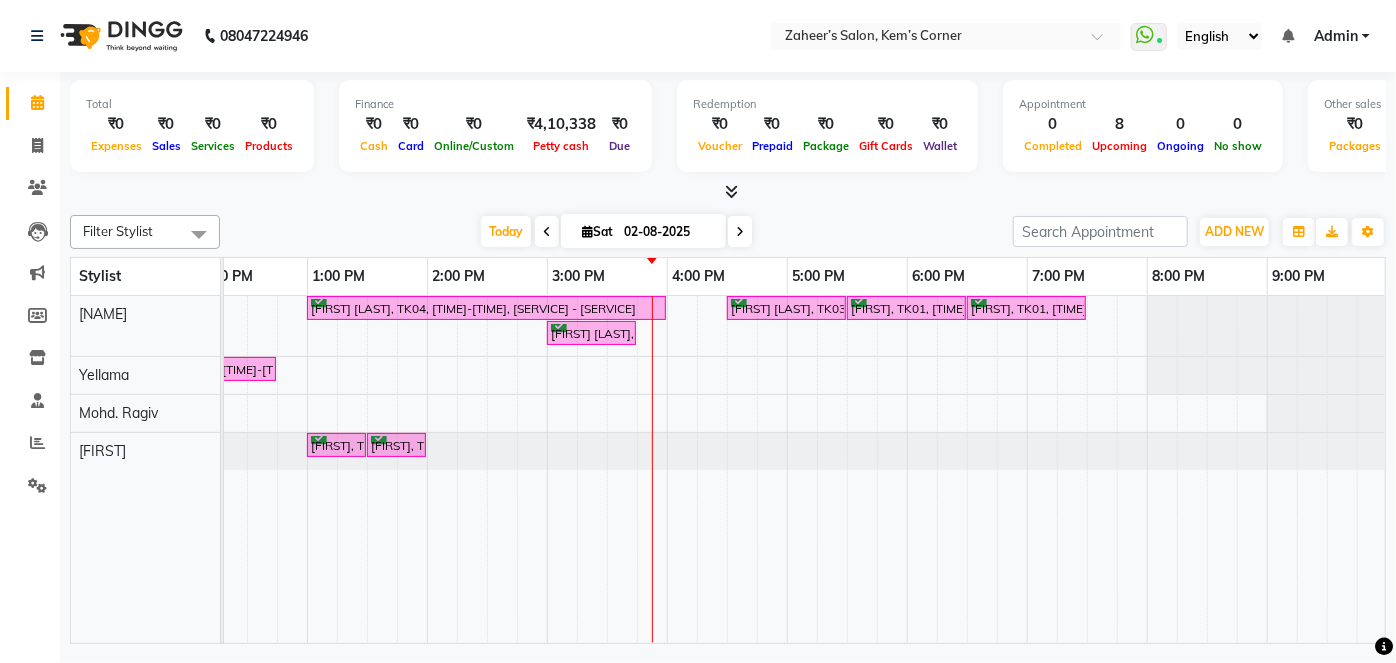 drag, startPoint x: 472, startPoint y: 59, endPoint x: 462, endPoint y: 171, distance: 112.44554 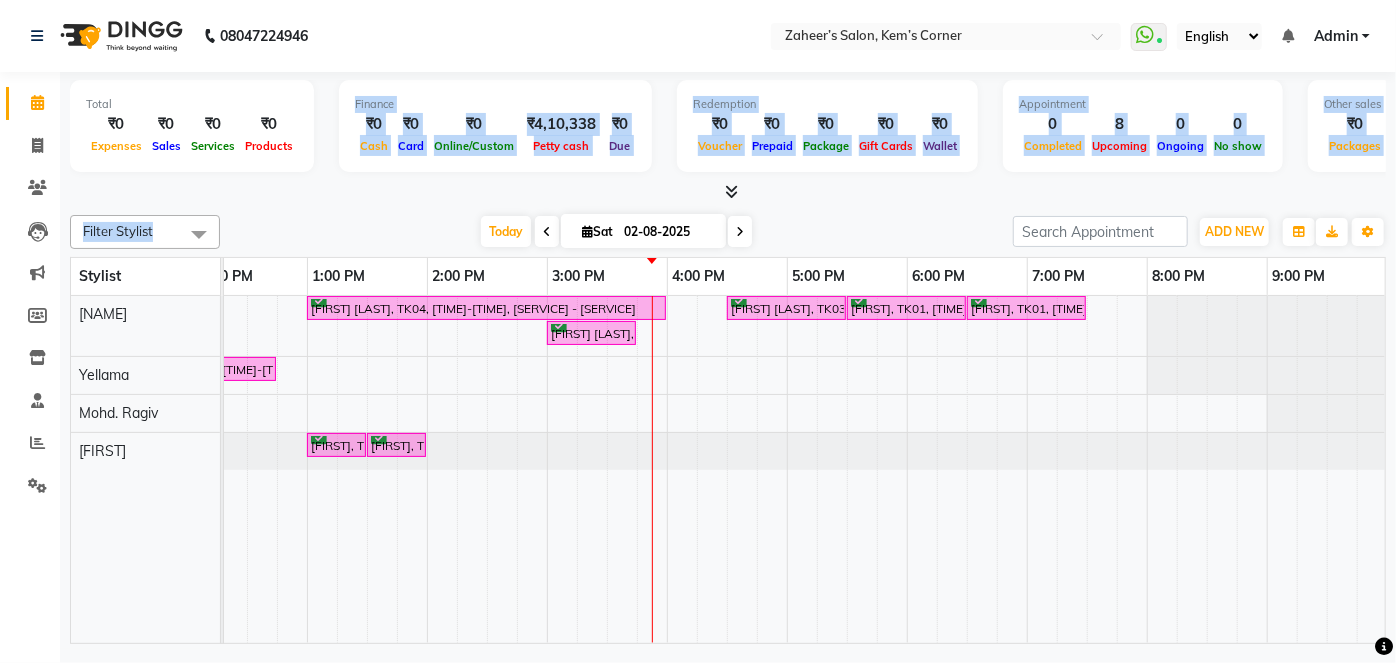 drag, startPoint x: 290, startPoint y: 166, endPoint x: 257, endPoint y: 232, distance: 73.790245 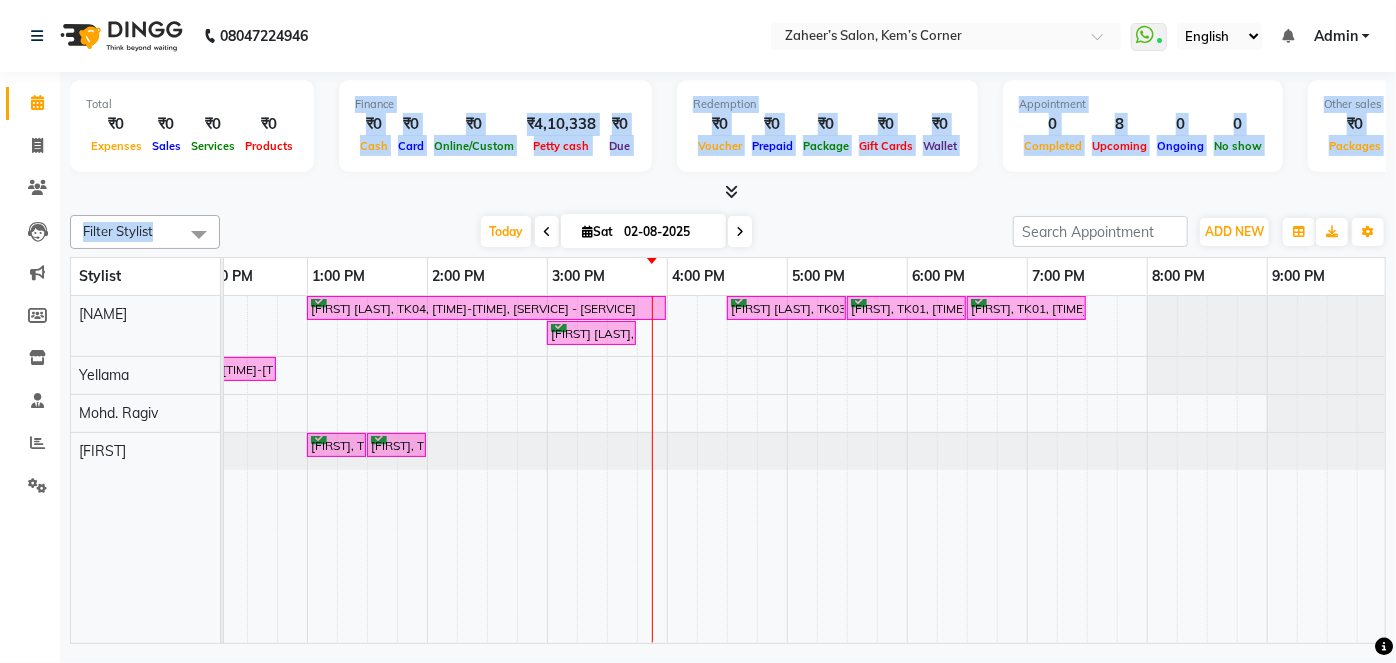 click on "[FIRST] [LAST], TK04, [TIME]-[TIME], [SERVICE] - [SERVICE]     [FIRST] [LAST], TK03, [TIME]-[TIME], [SERVICE]     [FIRST], TK01, [TIME]-[TIME], [SERVICE] - [SERVICE]     [FIRST], TK01, [TIME]-[TIME], [SERVICE]     [FIRST] [LAST], TK02, [TIME]-[TIME], [SERVICE]  with ([NAME])     [FIRST] [LAST], TK05, [TIME]-[TIME], [SERVICE]     [FIRST], TK01, [TIME]-[TIME], [SERVICE] - [SERVICE]     [FIRST], TK01, [TIME]-[TIME], [SERVICE] - [SERVICE]" at bounding box center (607, 469) 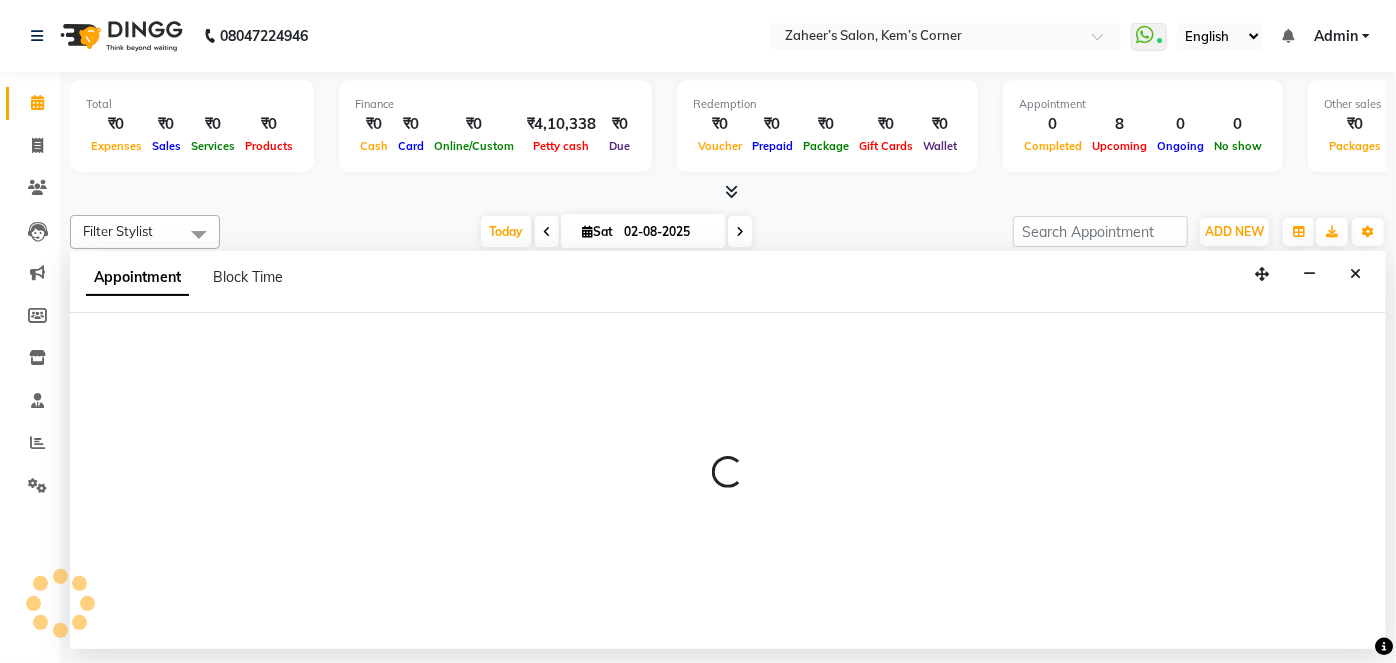 select on "62914" 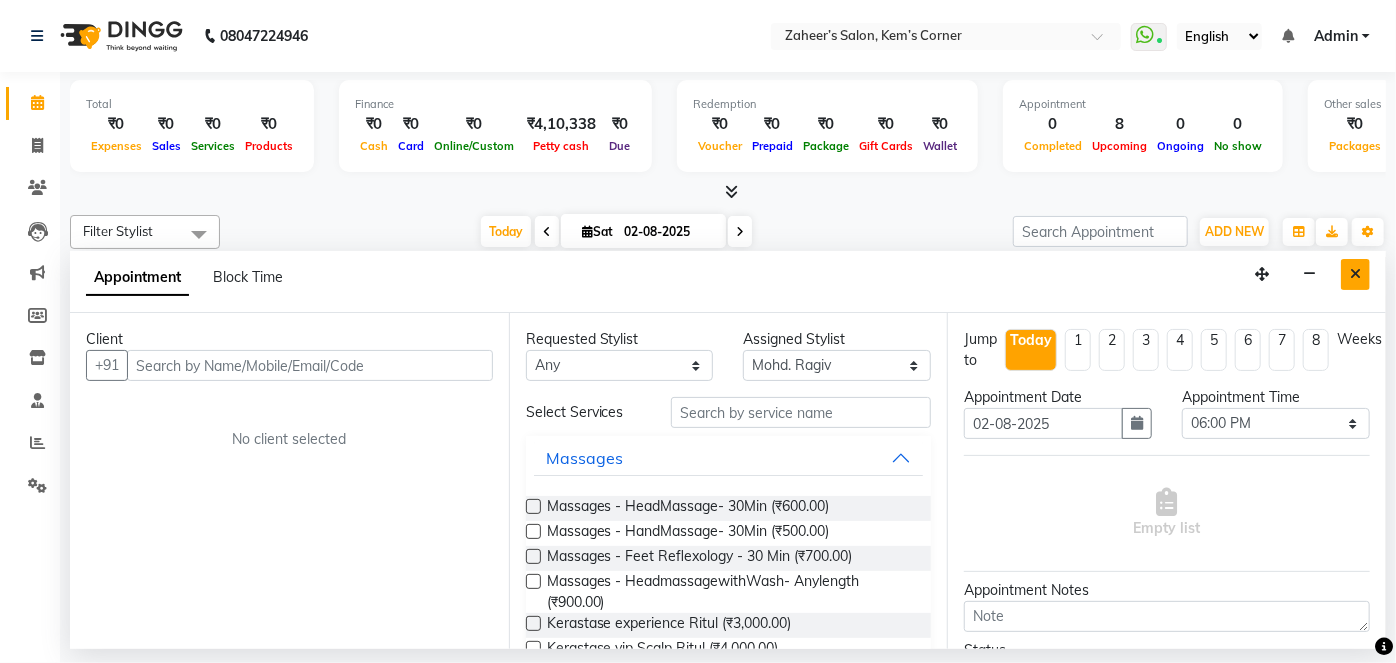 click at bounding box center [1355, 274] 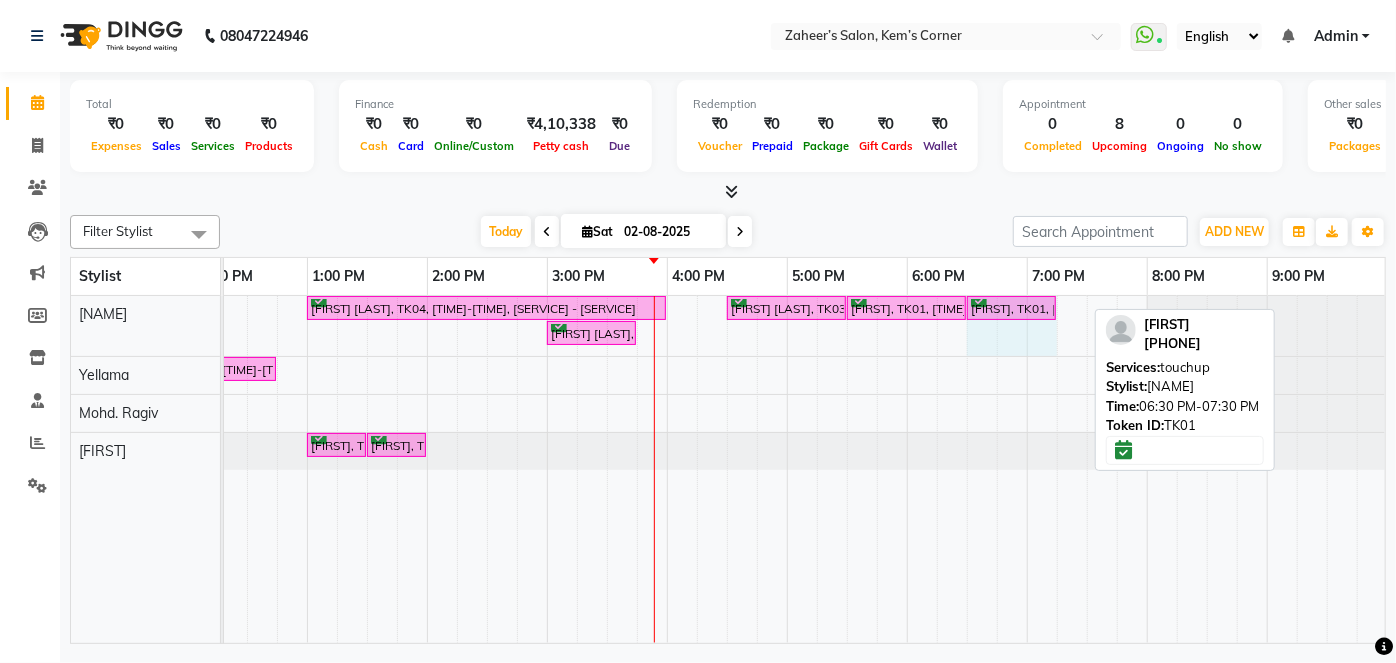 drag, startPoint x: 1083, startPoint y: 301, endPoint x: 1053, endPoint y: 304, distance: 30.149628 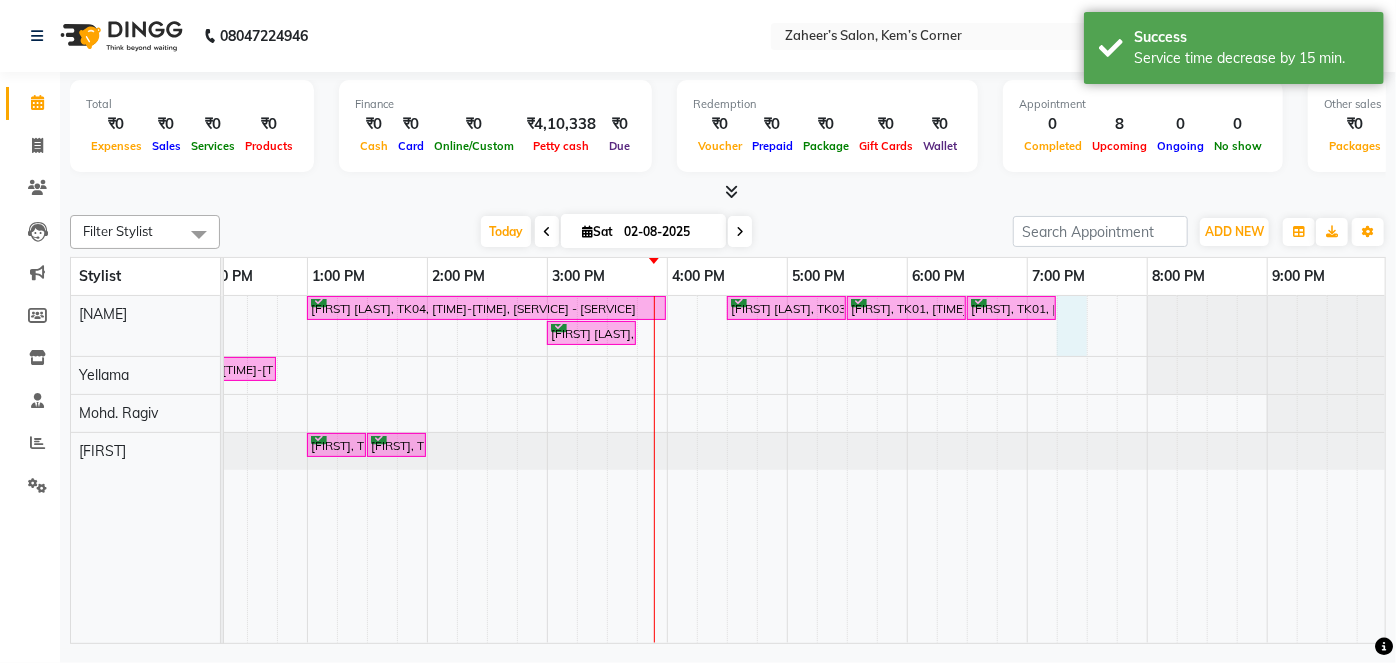 click on "[FIRST] [LAST], TK04, [TIME]-[TIME], [SERVICE] - [SERVICE]     [FIRST] [LAST], TK03, [TIME]-[TIME], [SERVICE]     [FIRST], TK01, [TIME]-[TIME], [SERVICE] - [SERVICE]     [FIRST], TK01, [TIME]-[TIME], [SERVICE]     [FIRST] [LAST], TK02, [TIME]-[TIME], [SERVICE]  with ([NAME])     [FIRST] [LAST], TK05, [TIME]-[TIME], [SERVICE]     [FIRST], TK01, [TIME]-[TIME], [SERVICE] - [SERVICE]     [FIRST], TK01, [TIME]-[TIME], [SERVICE] - [SERVICE]" at bounding box center (607, 469) 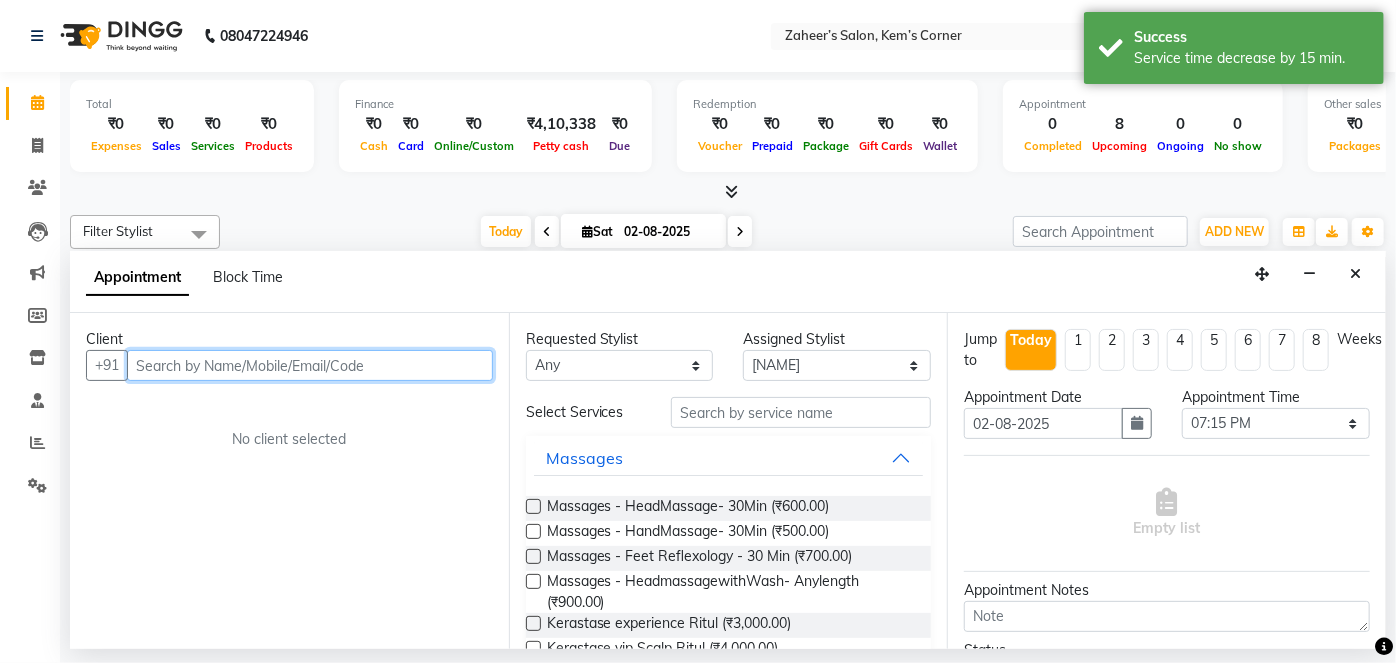 click at bounding box center [310, 365] 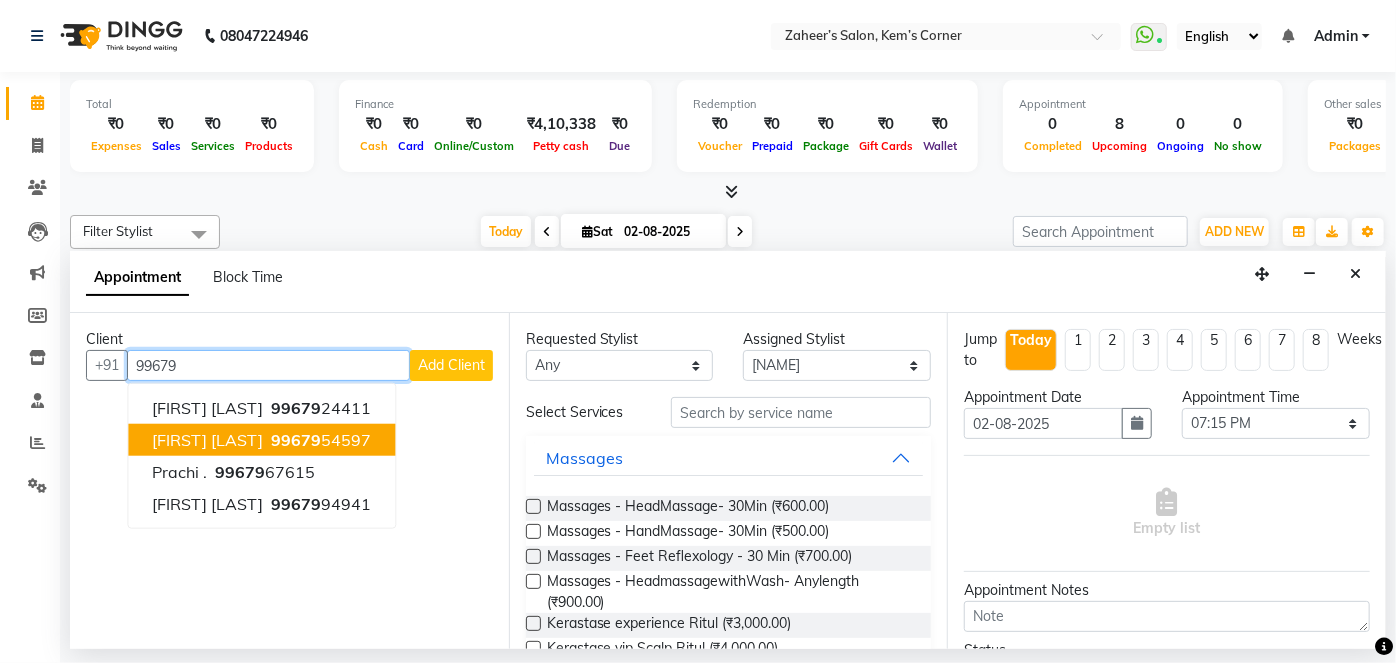click on "[PHONE]" at bounding box center (319, 440) 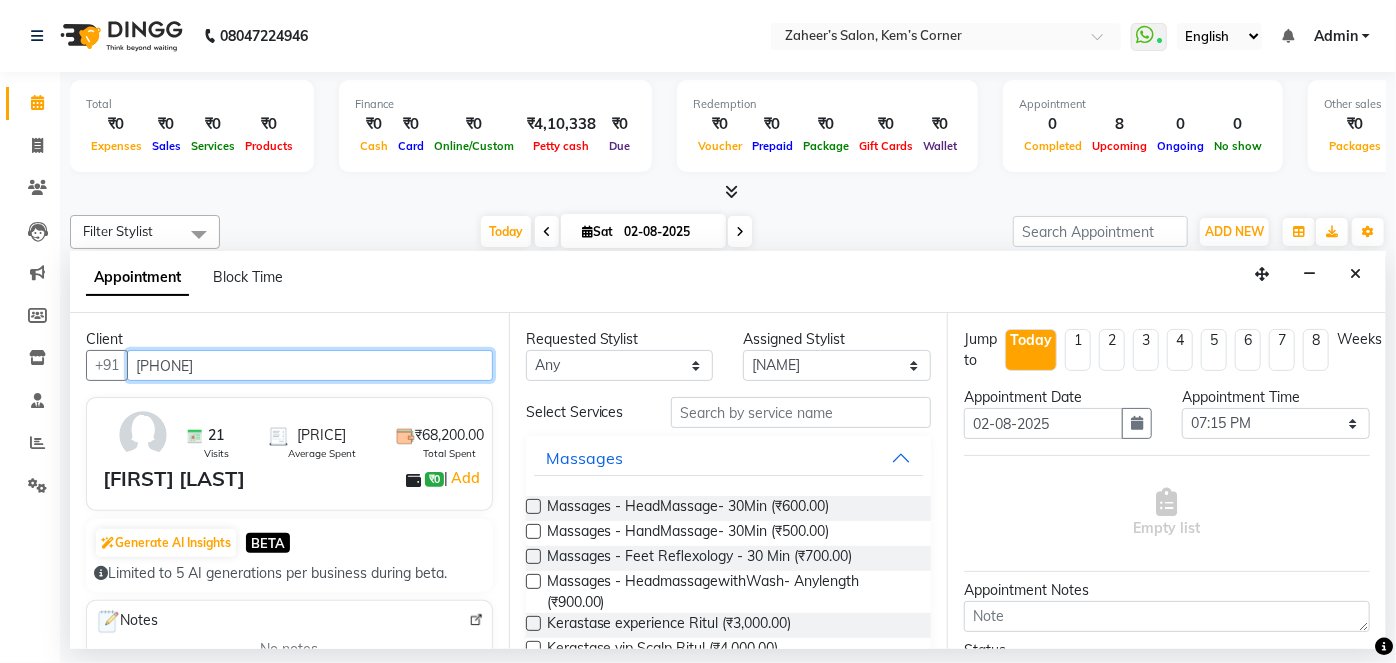 type on "[PHONE]" 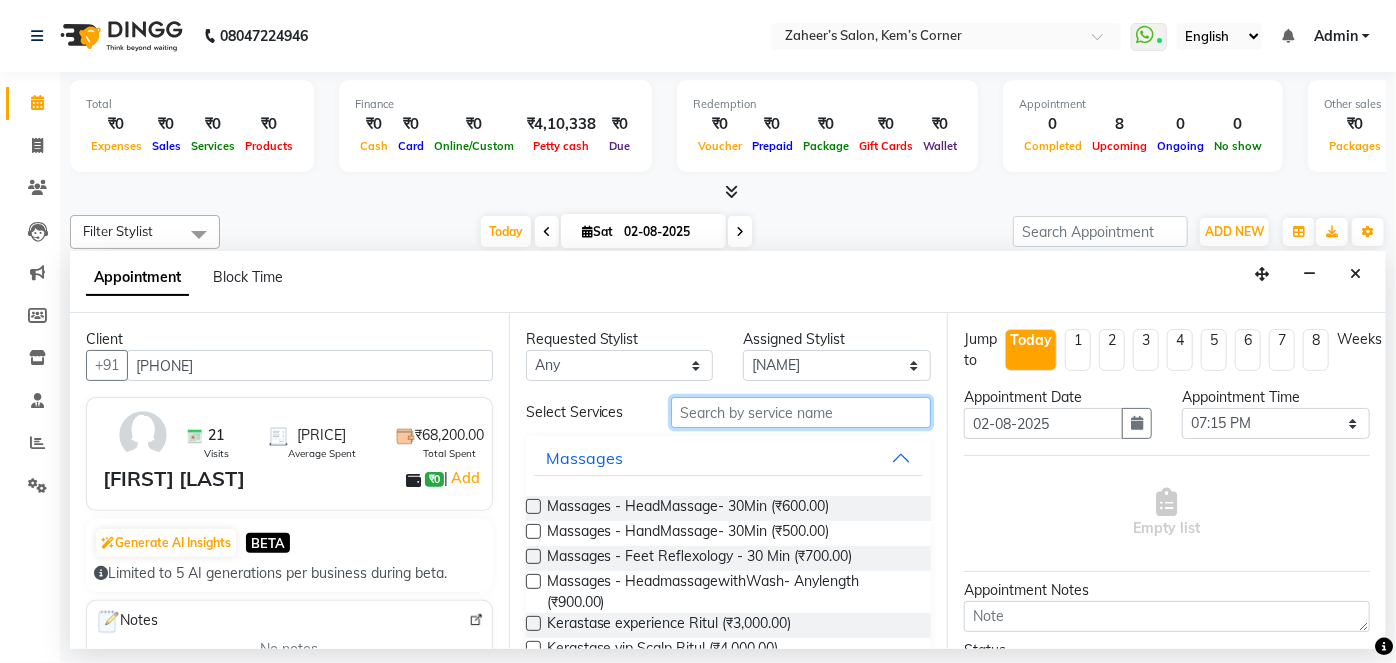 click at bounding box center (801, 412) 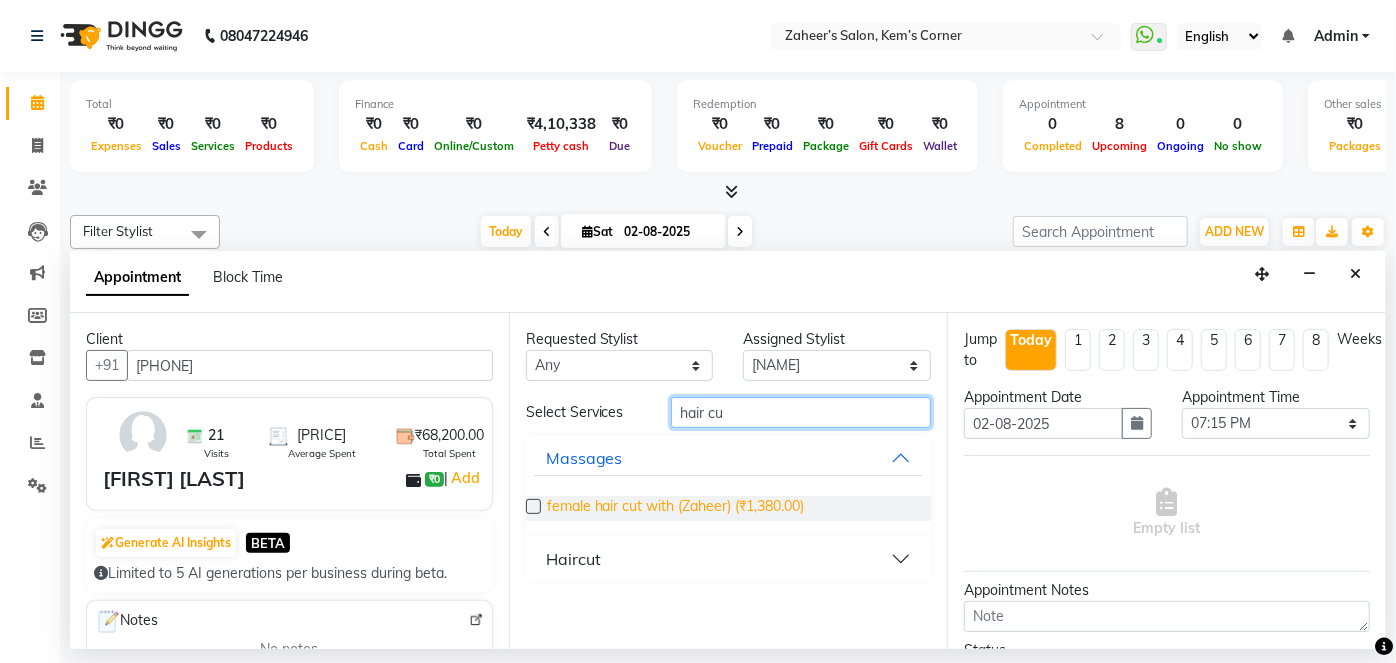 type on "hair cu" 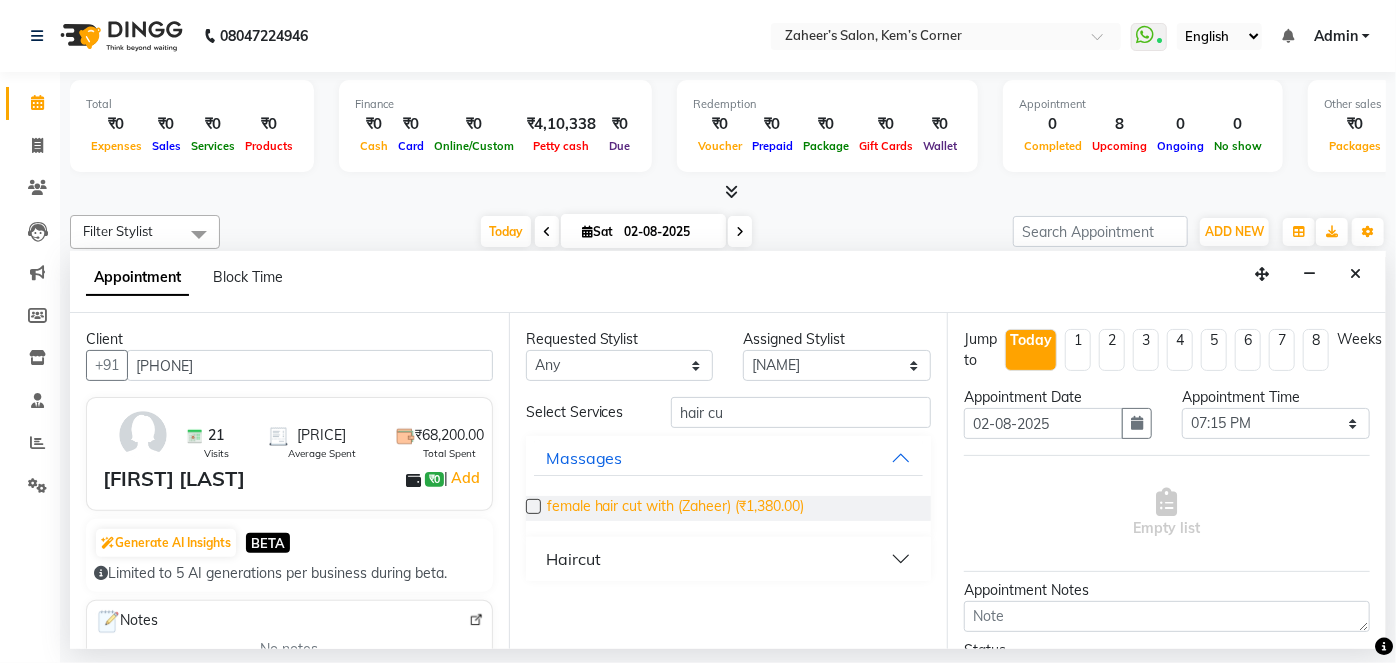 click on "female hair cut  with (Zaheer) (₹1,380.00)" at bounding box center (676, 508) 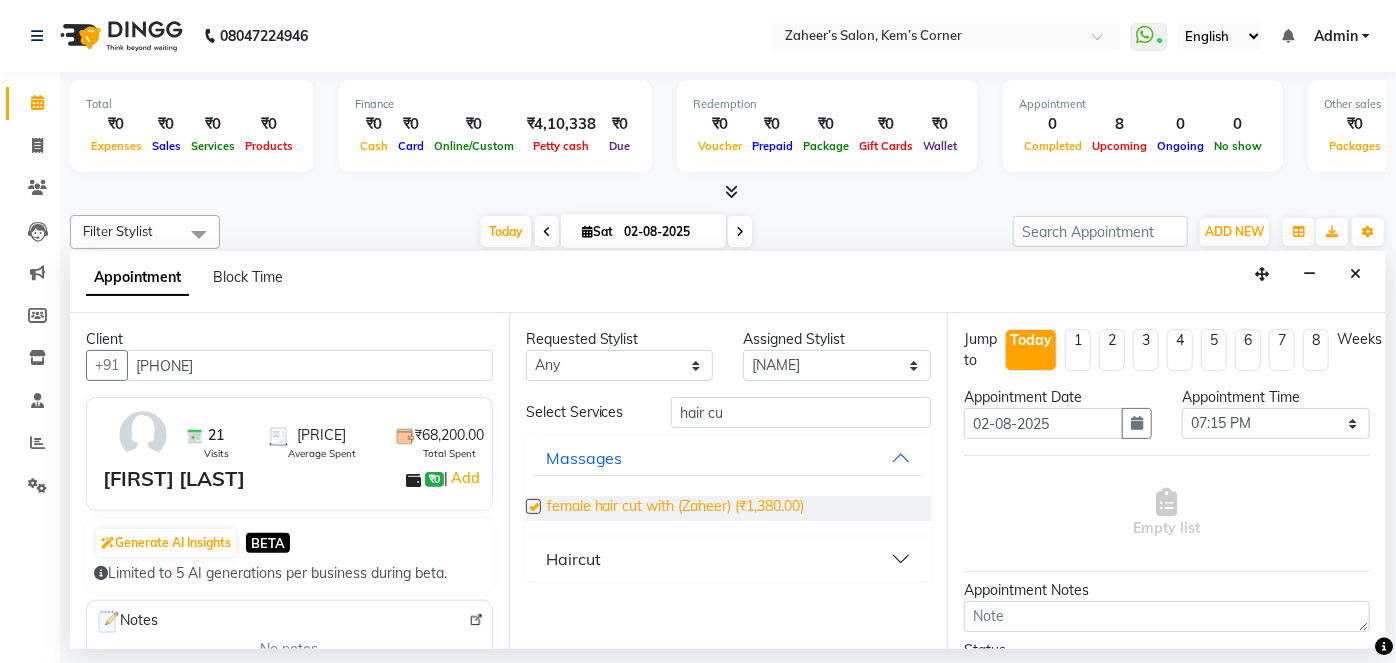checkbox on "false" 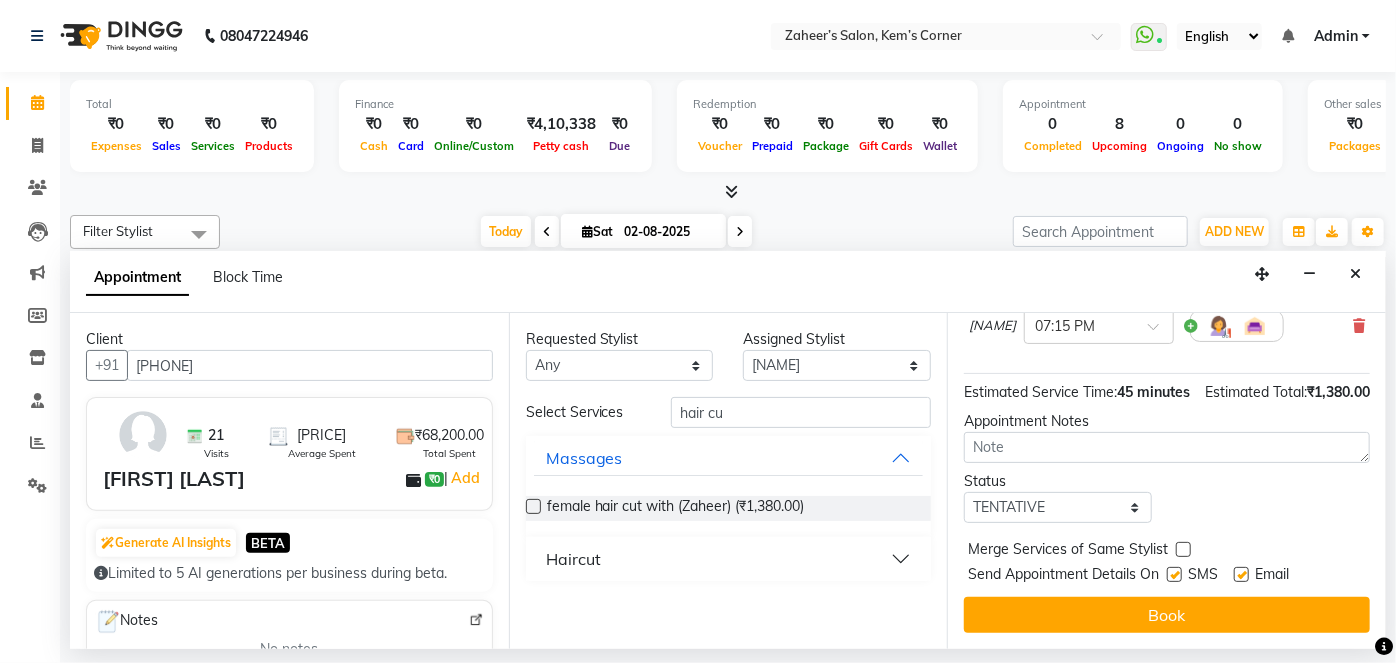 scroll, scrollTop: 210, scrollLeft: 0, axis: vertical 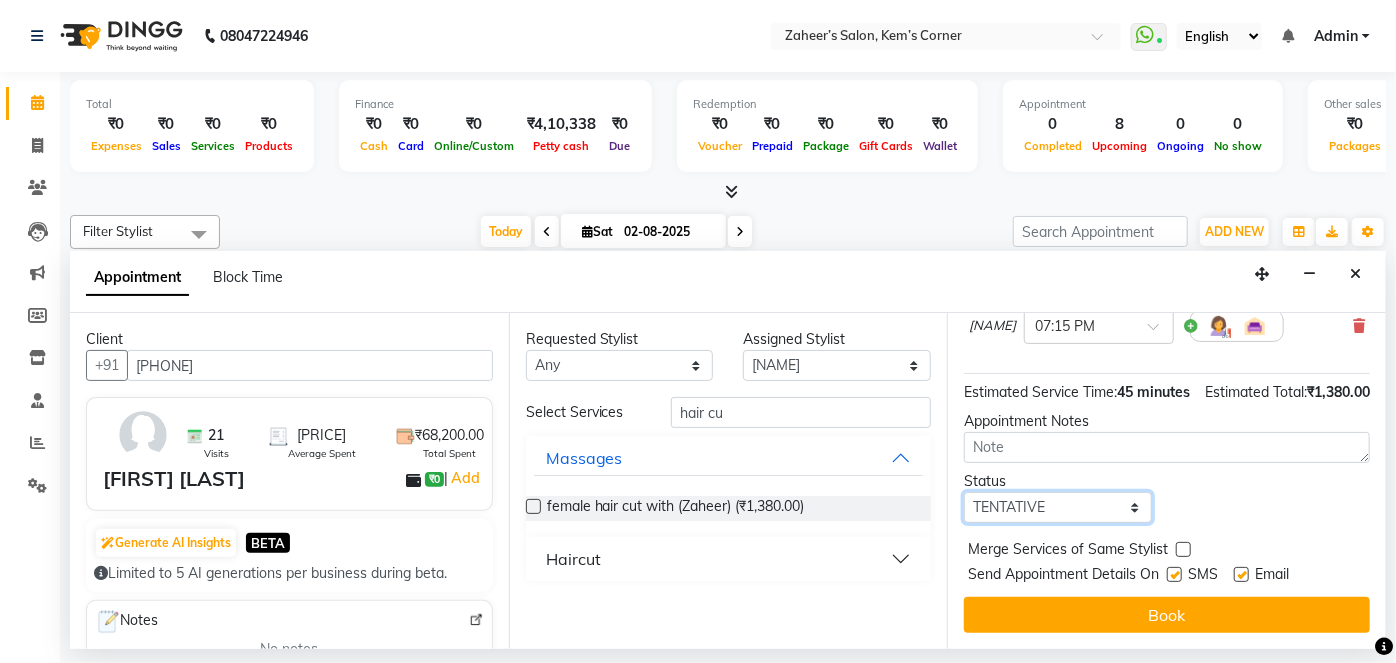 click on "Select TENTATIVE CONFIRM CHECK-IN UPCOMING" at bounding box center (1058, 507) 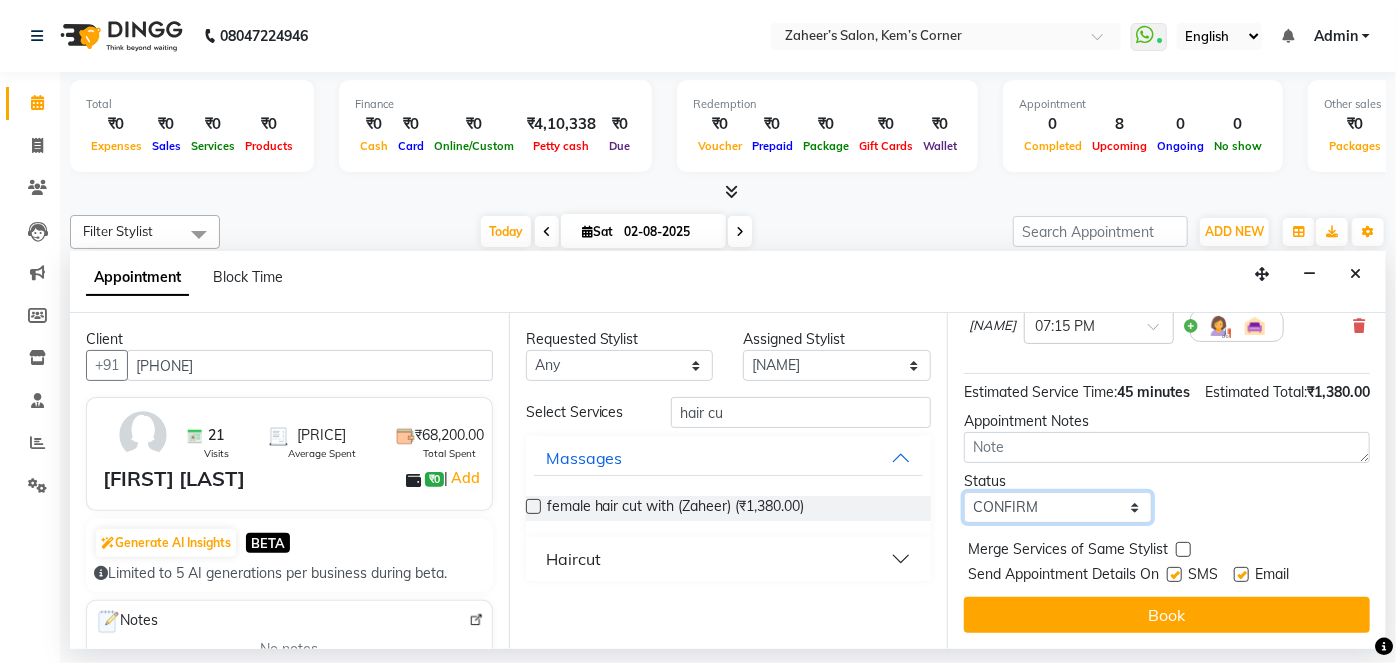 click on "Select TENTATIVE CONFIRM CHECK-IN UPCOMING" at bounding box center [1058, 507] 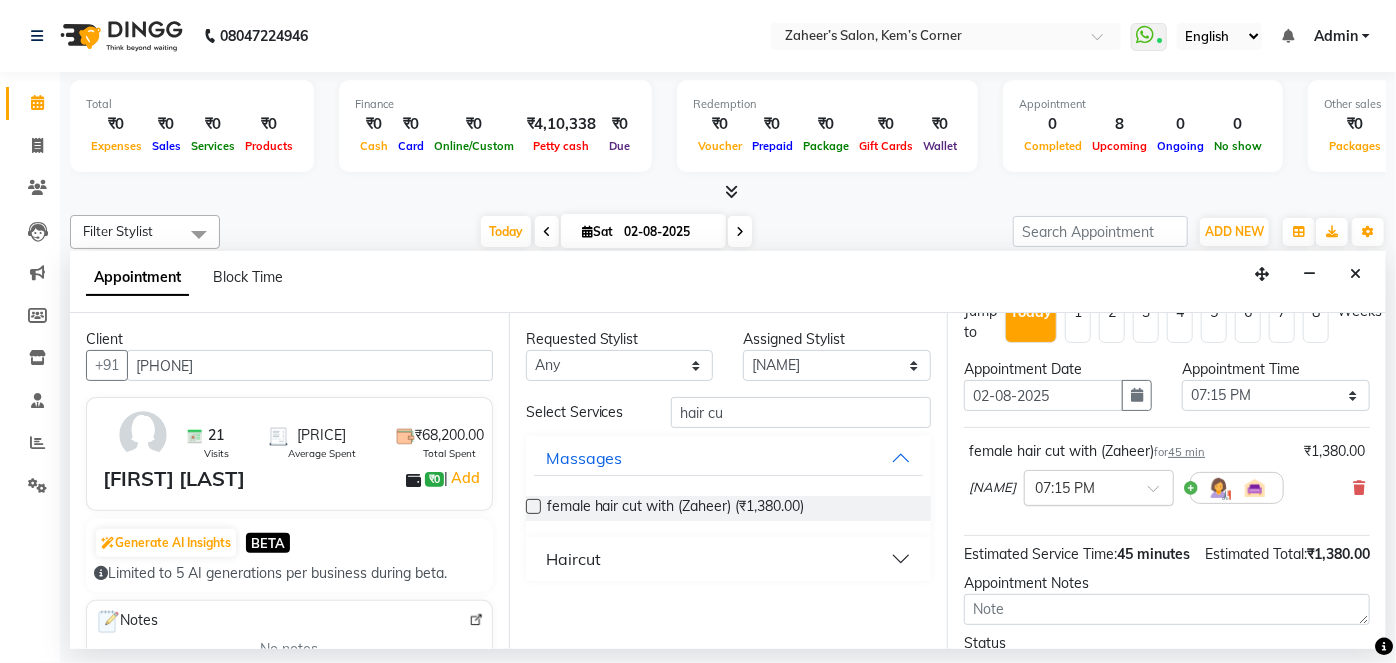 click at bounding box center [1099, 486] 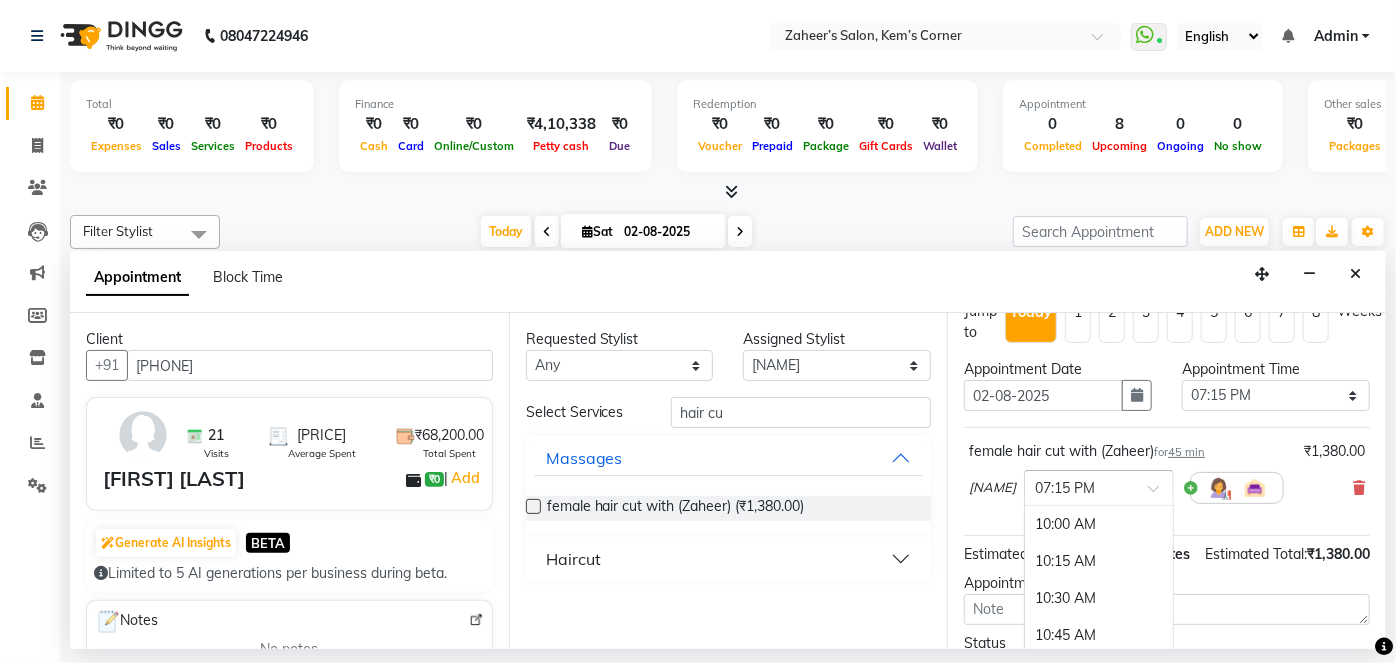 scroll, scrollTop: 1402, scrollLeft: 0, axis: vertical 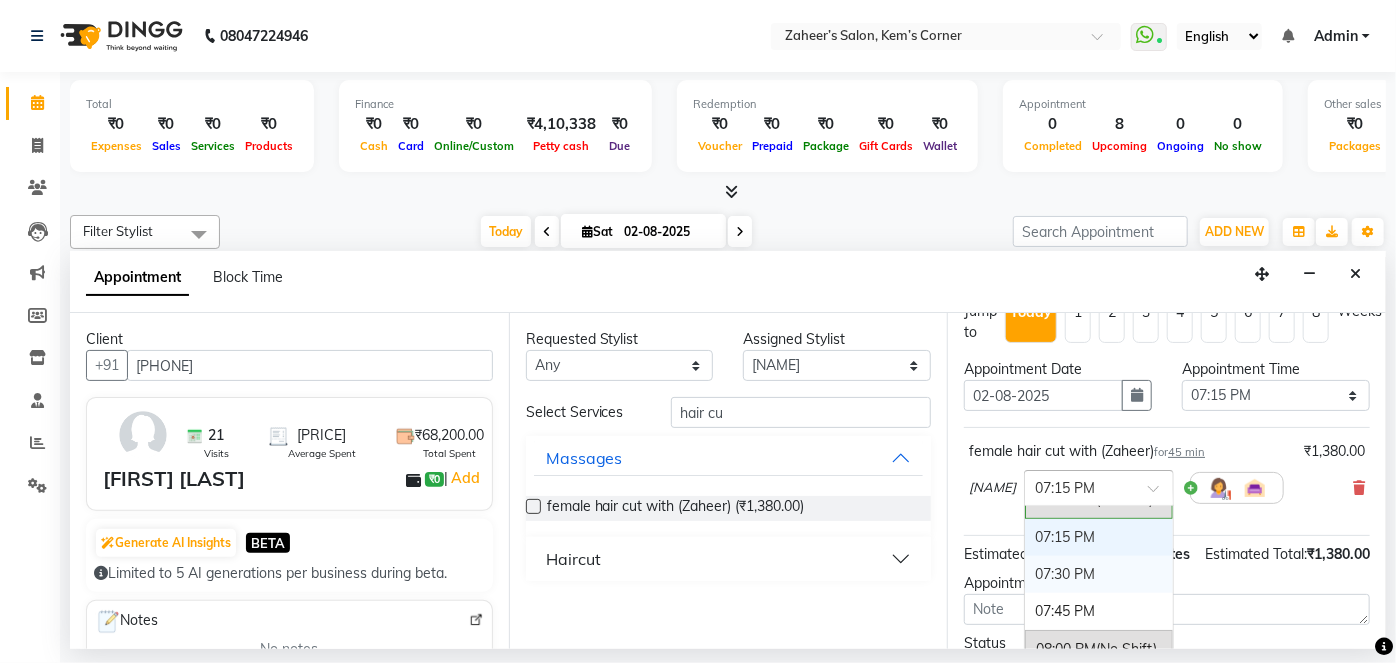 click on "07:30 PM" at bounding box center (1099, 574) 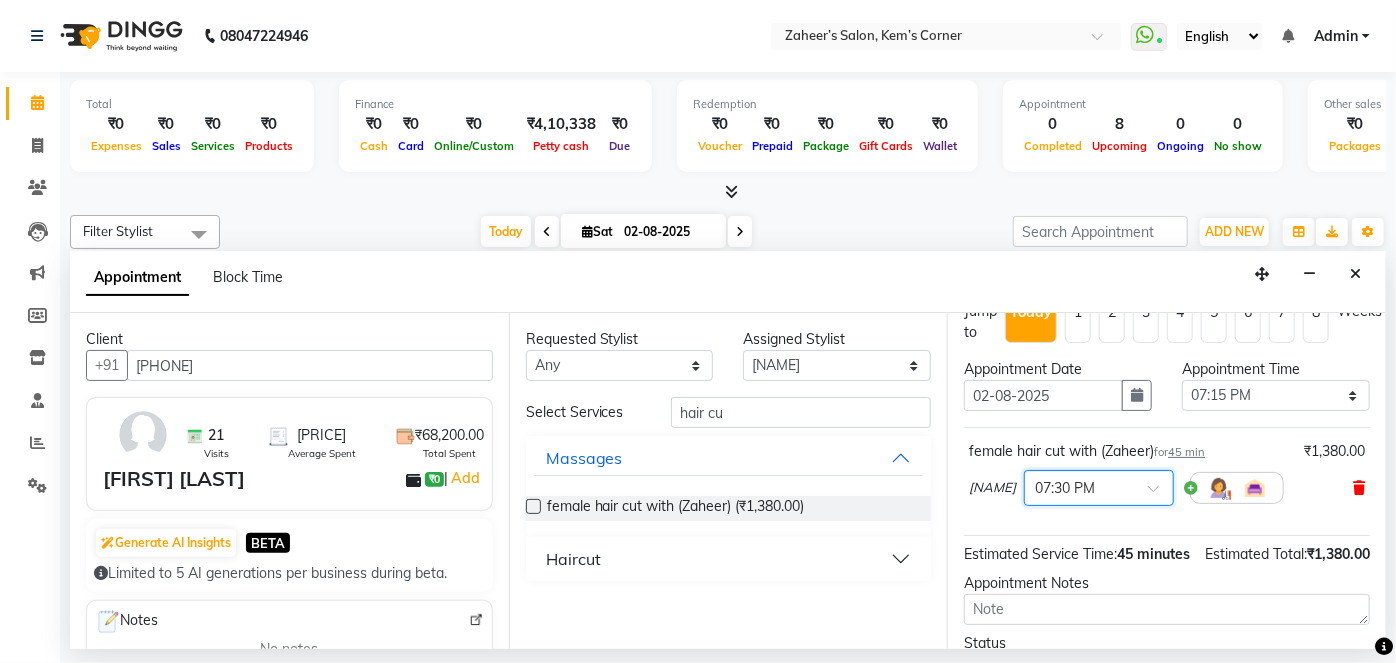 click at bounding box center (1359, 488) 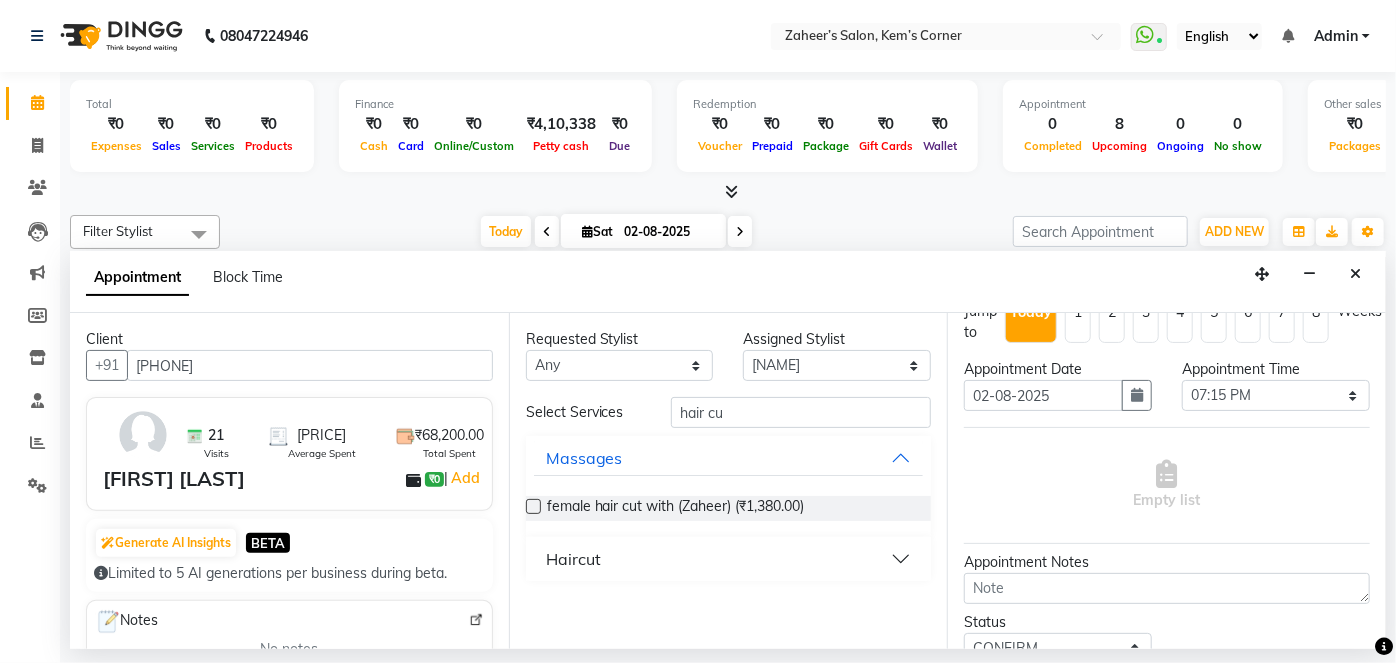 click on "Haircut" at bounding box center [729, 559] 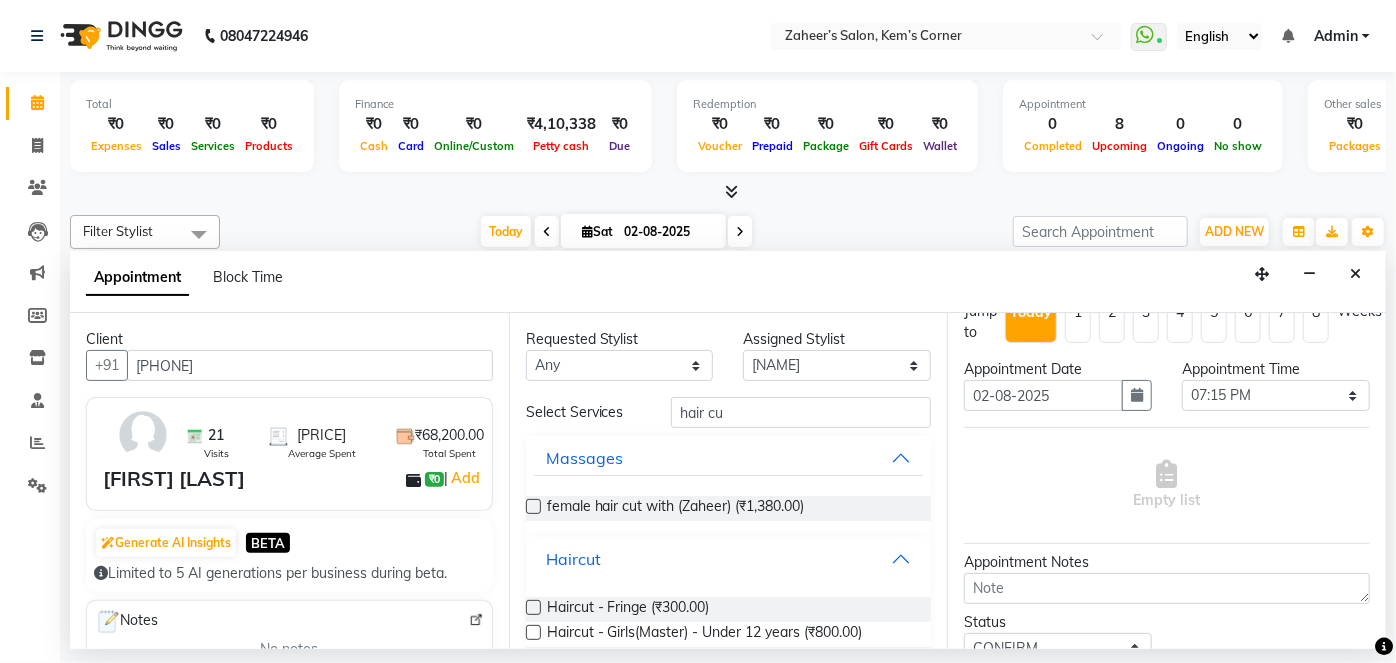 scroll, scrollTop: 181, scrollLeft: 0, axis: vertical 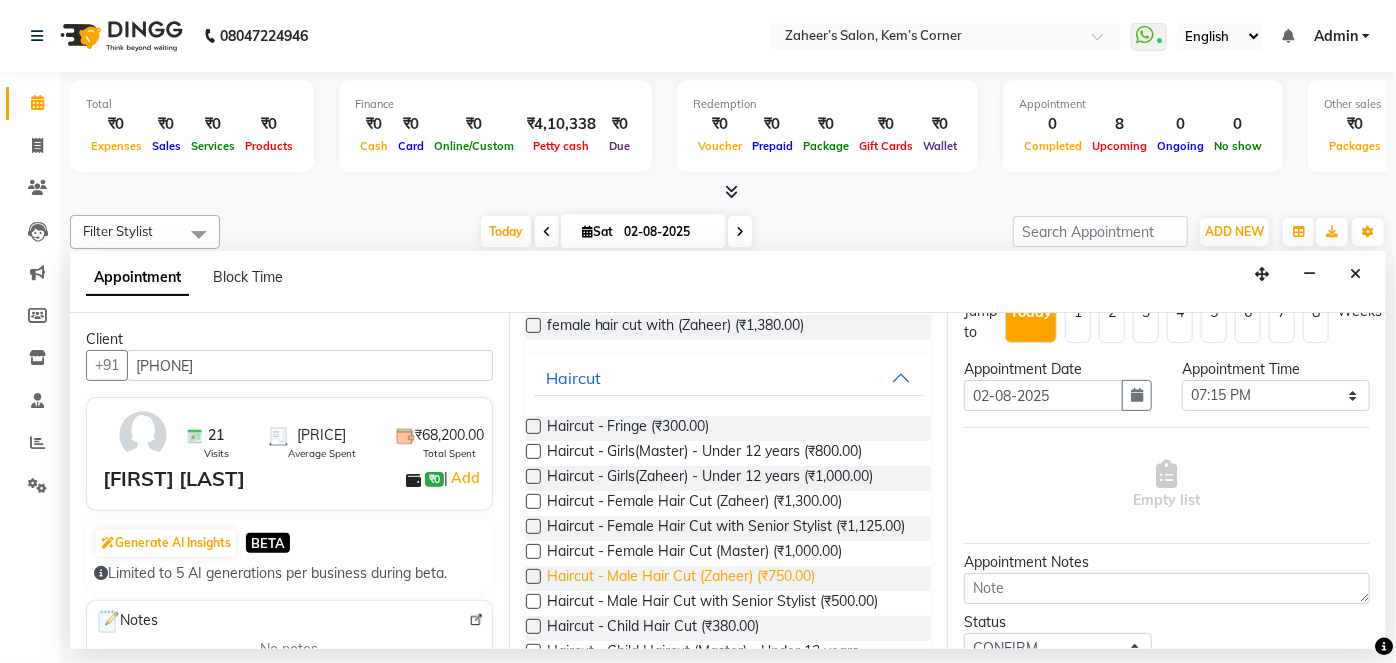 click on "Haircut - Male Hair Cut (Zaheer) (₹750.00)" at bounding box center [681, 578] 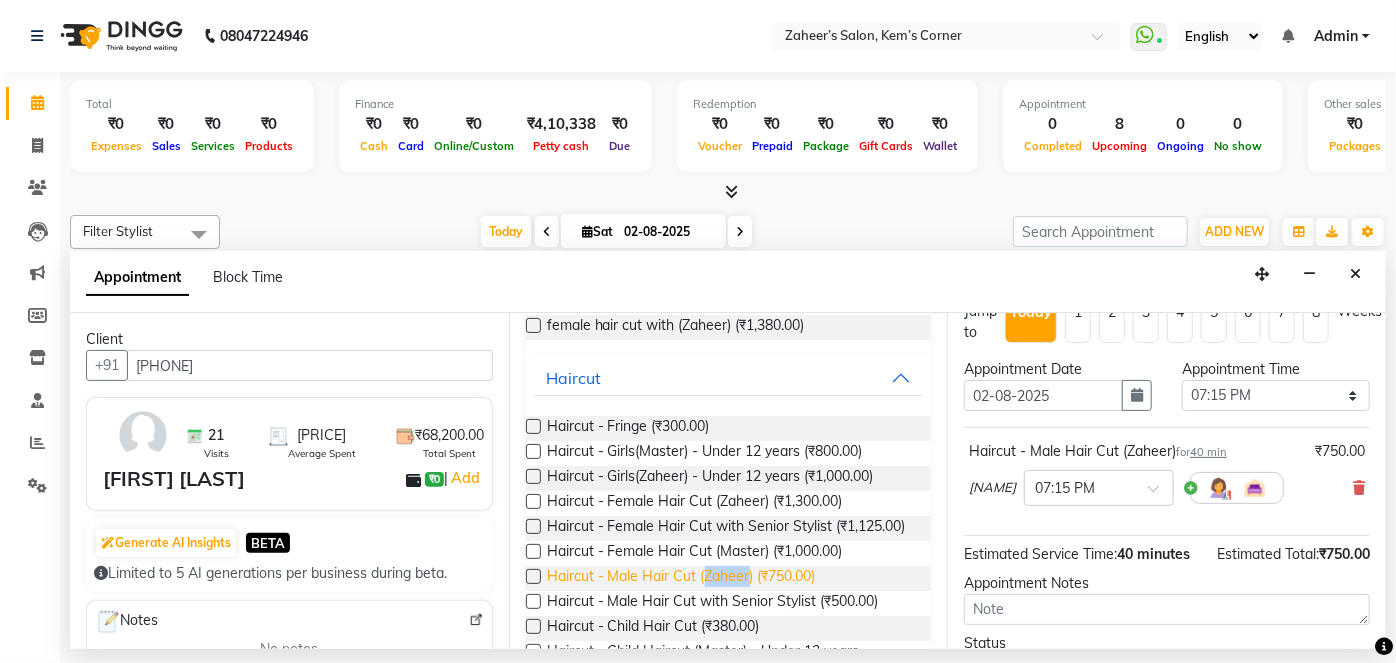 click on "Haircut - Male Hair Cut (Zaheer) (₹750.00)" at bounding box center (681, 578) 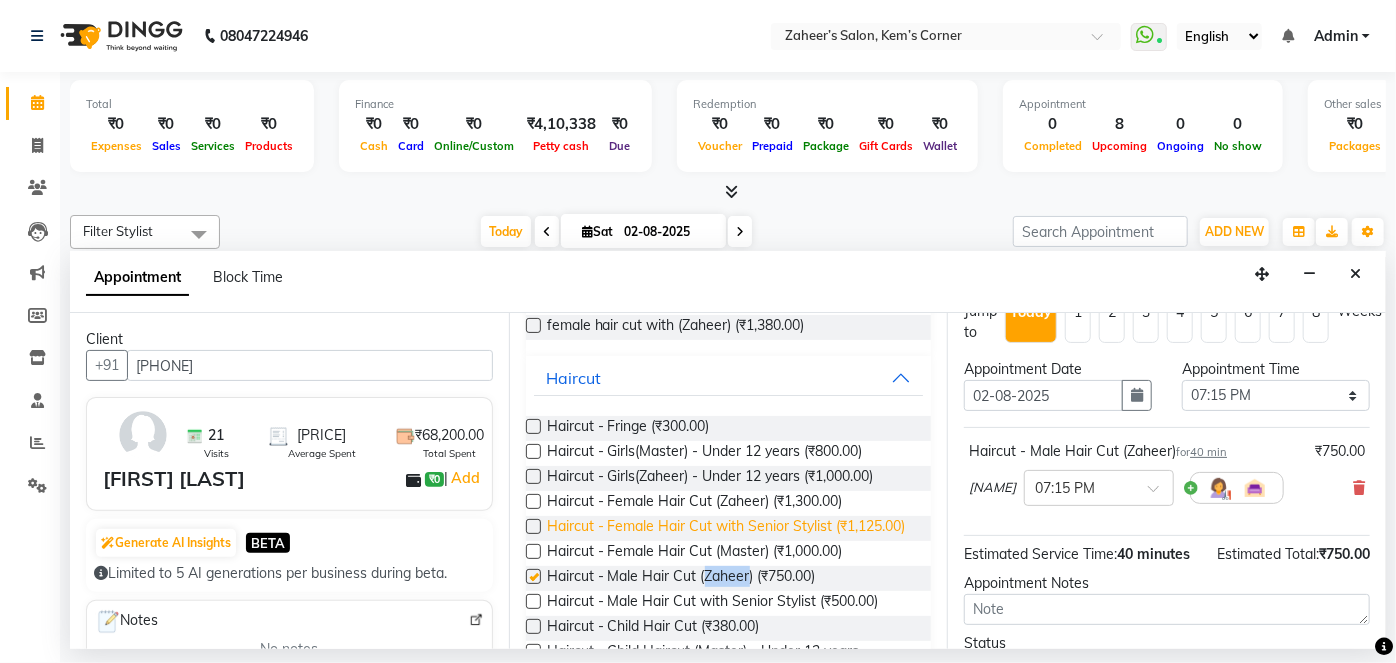 checkbox on "false" 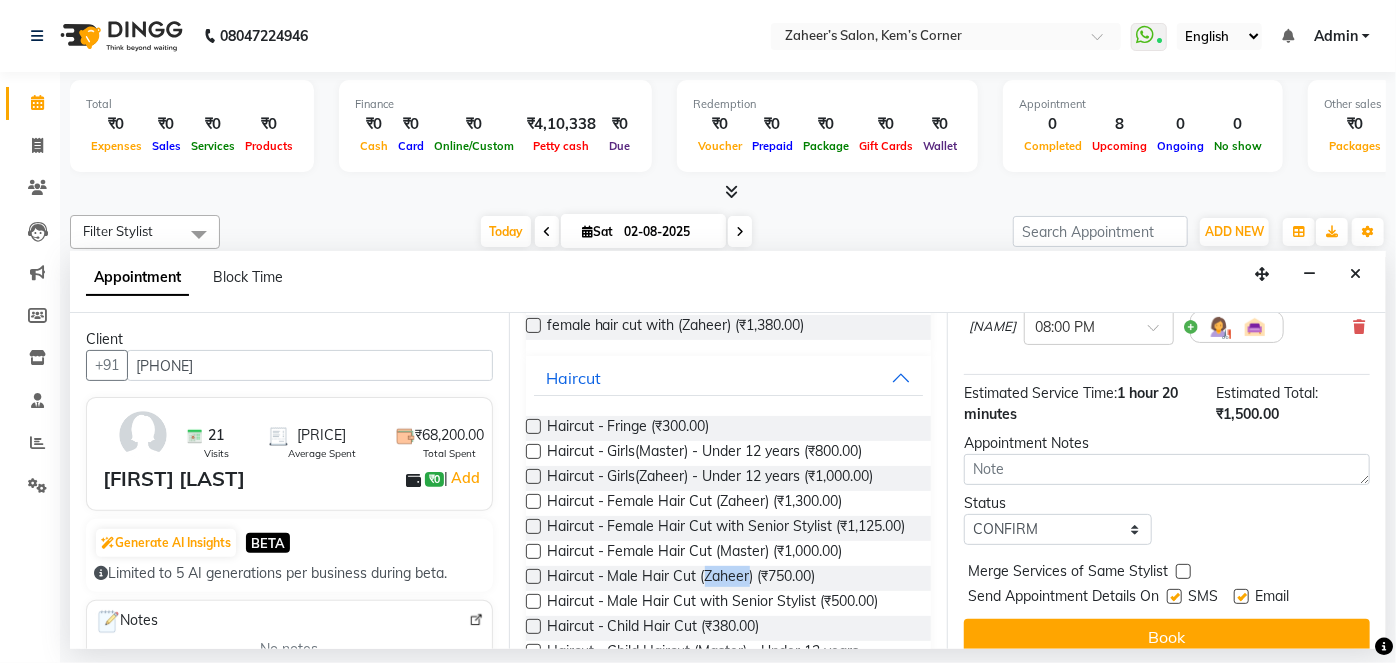 scroll, scrollTop: 301, scrollLeft: 0, axis: vertical 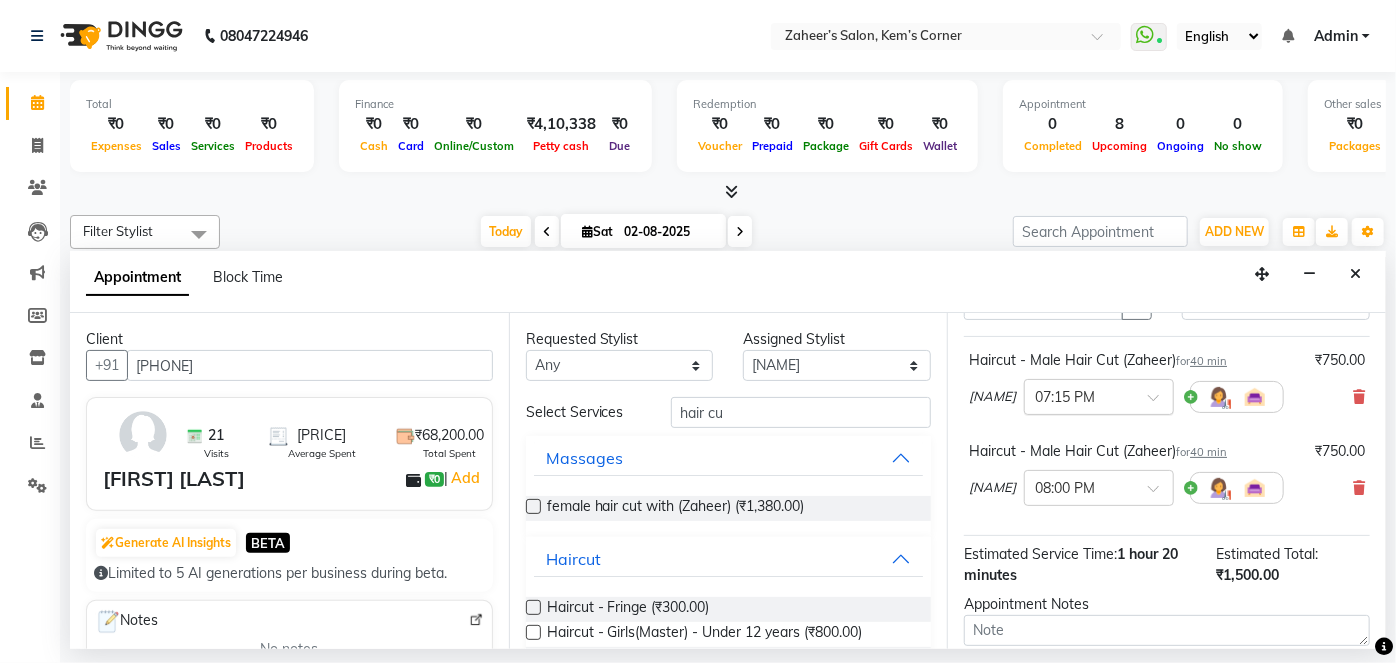 click at bounding box center (1160, 403) 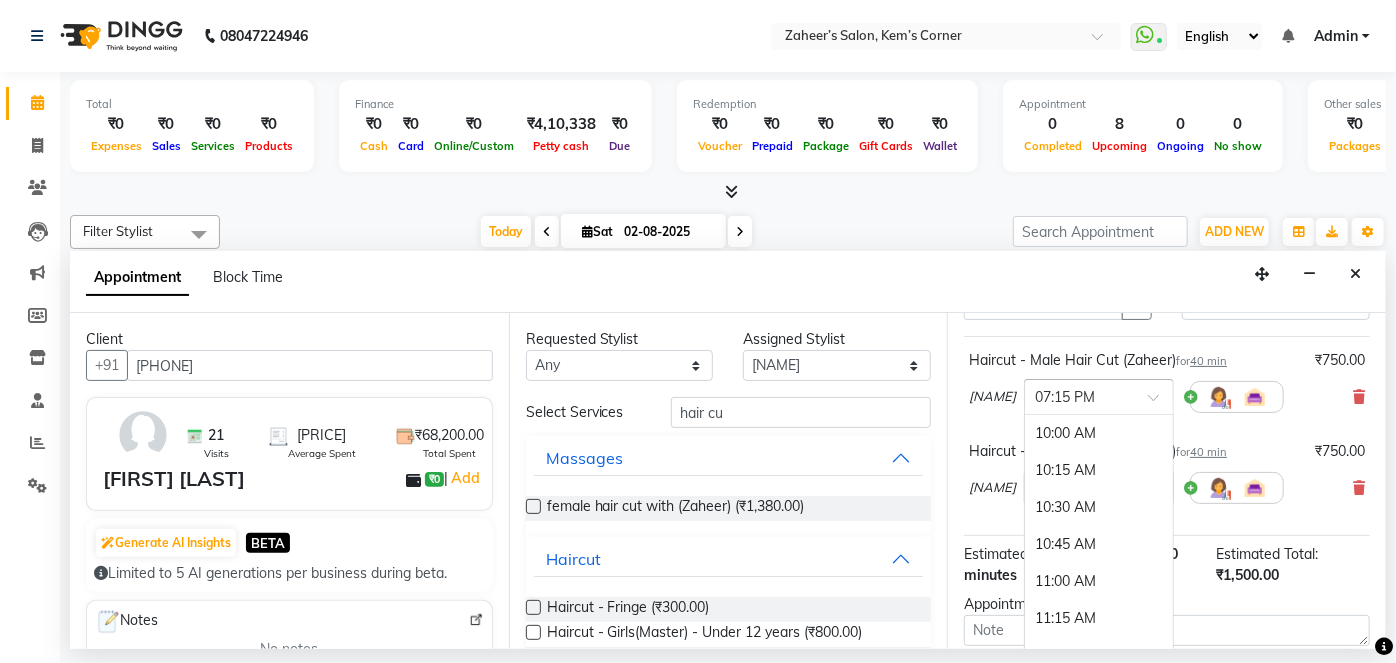 scroll, scrollTop: 1402, scrollLeft: 0, axis: vertical 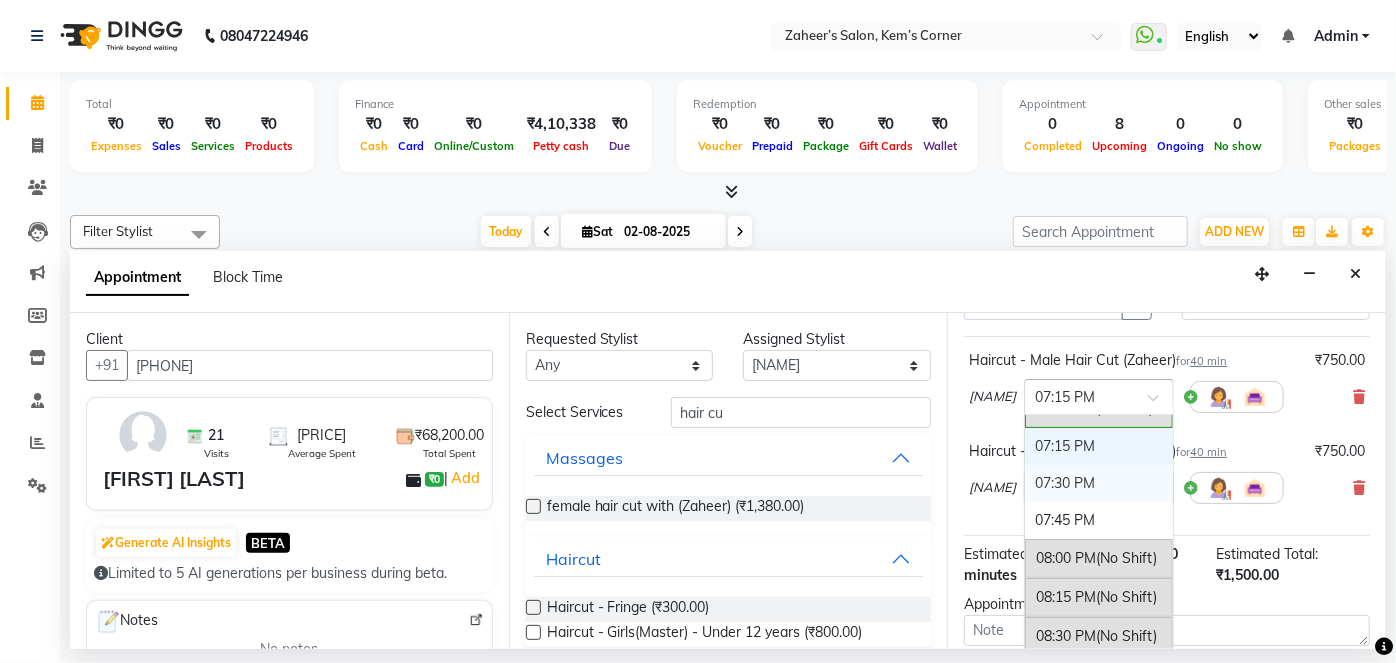 click on "07:30 PM" at bounding box center (1099, 483) 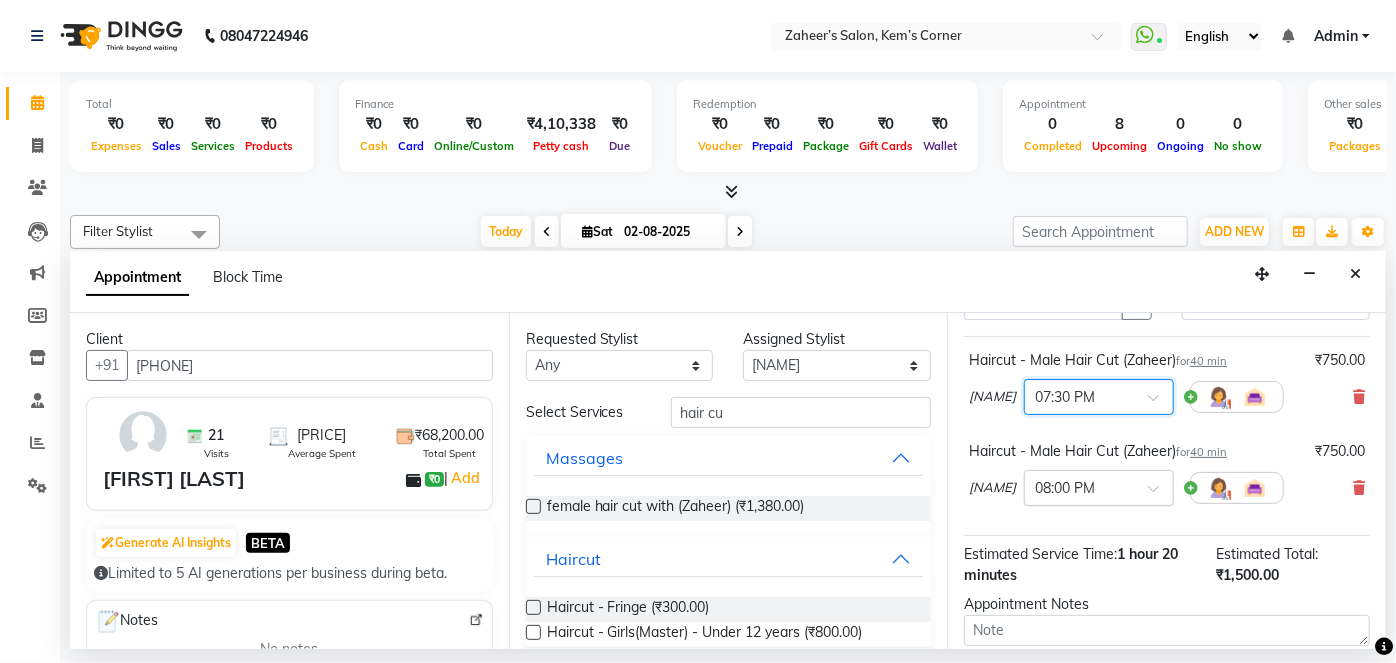 scroll, scrollTop: 301, scrollLeft: 0, axis: vertical 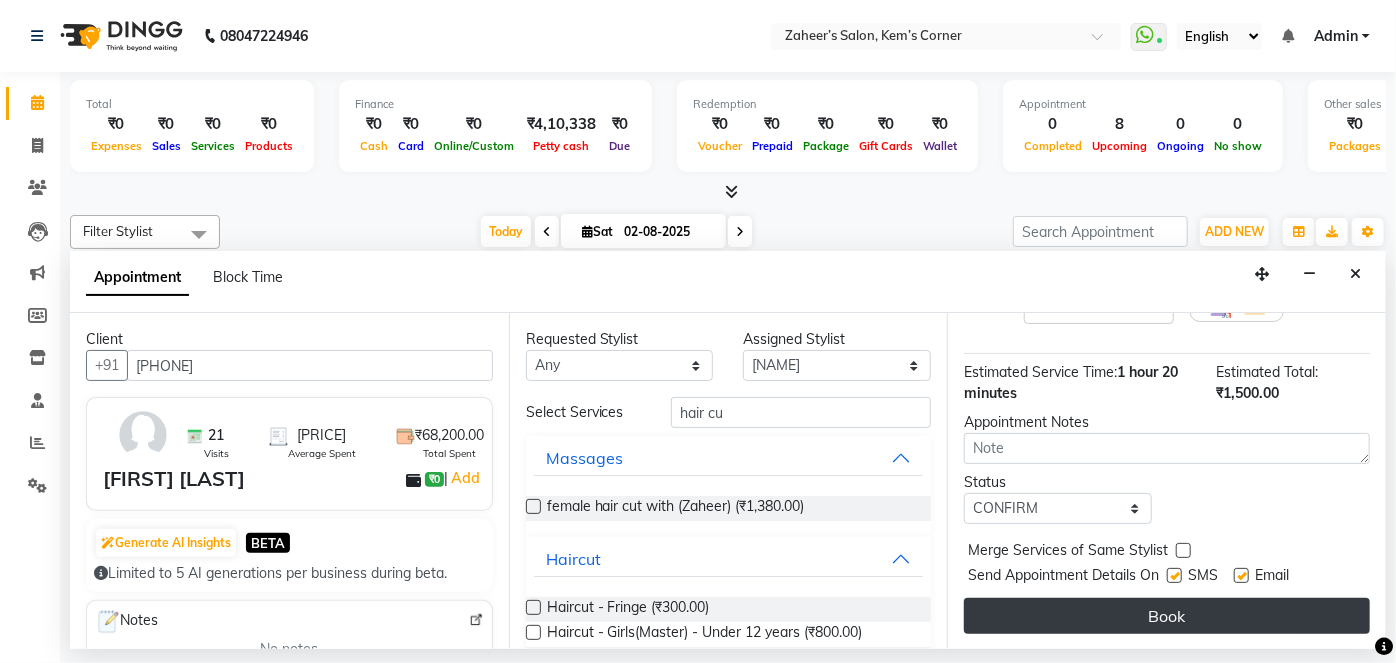 click on "Book" at bounding box center [1167, 616] 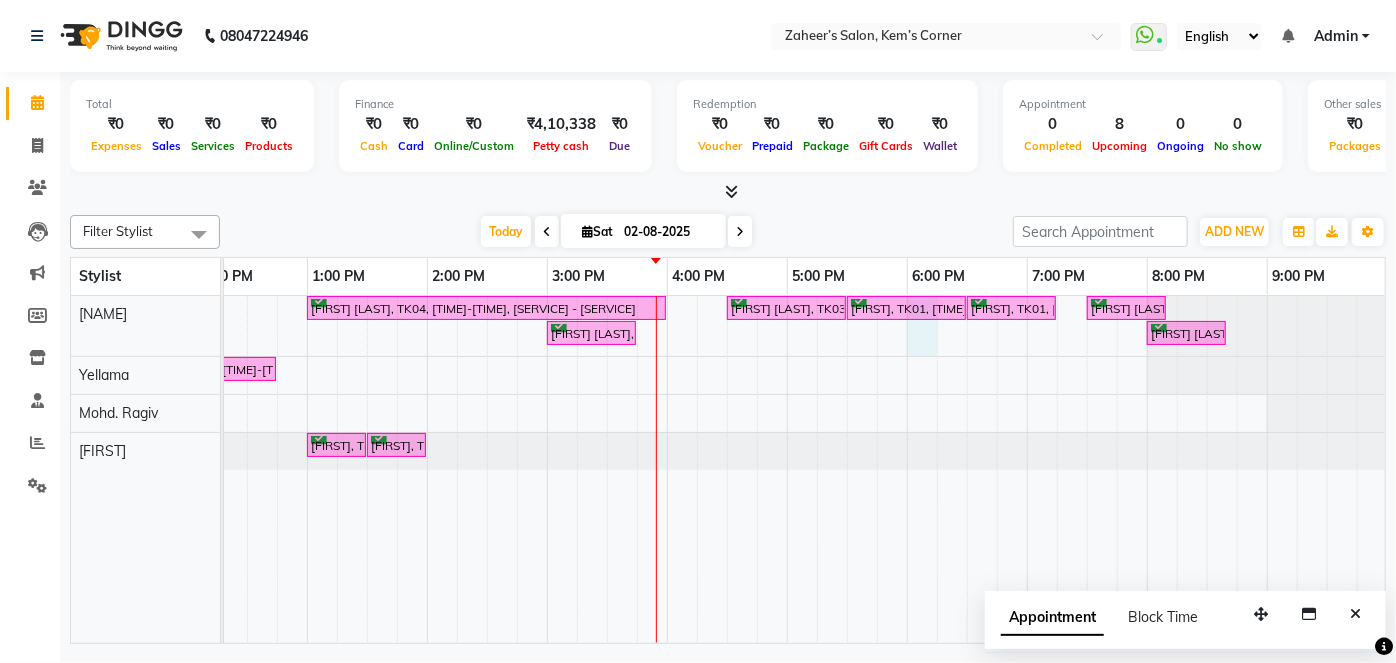 click on "[FIRST] [LAST], TK04, [TIME]-[TIME], [SERVICE] - [SERVICE]     [FIRST] [LAST], TK03, [TIME]-[TIME], [SERVICE]     [FIRST], TK01, [TIME]-[TIME], [SERVICE] - [SERVICE]     [FIRST], TK01, [TIME]-[TIME], [SERVICE]     [FIRST] [LAST], TK06, [TIME]-[TIME], [SERVICE] - [SERVICE]     [FIRST] [LAST], TK02, [TIME]-[TIME], [SERVICE]  with ([NAME])     [FIRST] [LAST], TK06, [TIME]-[TIME], [SERVICE] - [SERVICE]     [FIRST] [LAST], TK05, [TIME]-[TIME], [SERVICE]     [FIRST], TK01, [TIME]-[TIME], [SERVICE] - [SERVICE]     [FIRST], TK01, [TIME]-[TIME], [SERVICE] - [SERVICE]" at bounding box center [607, 469] 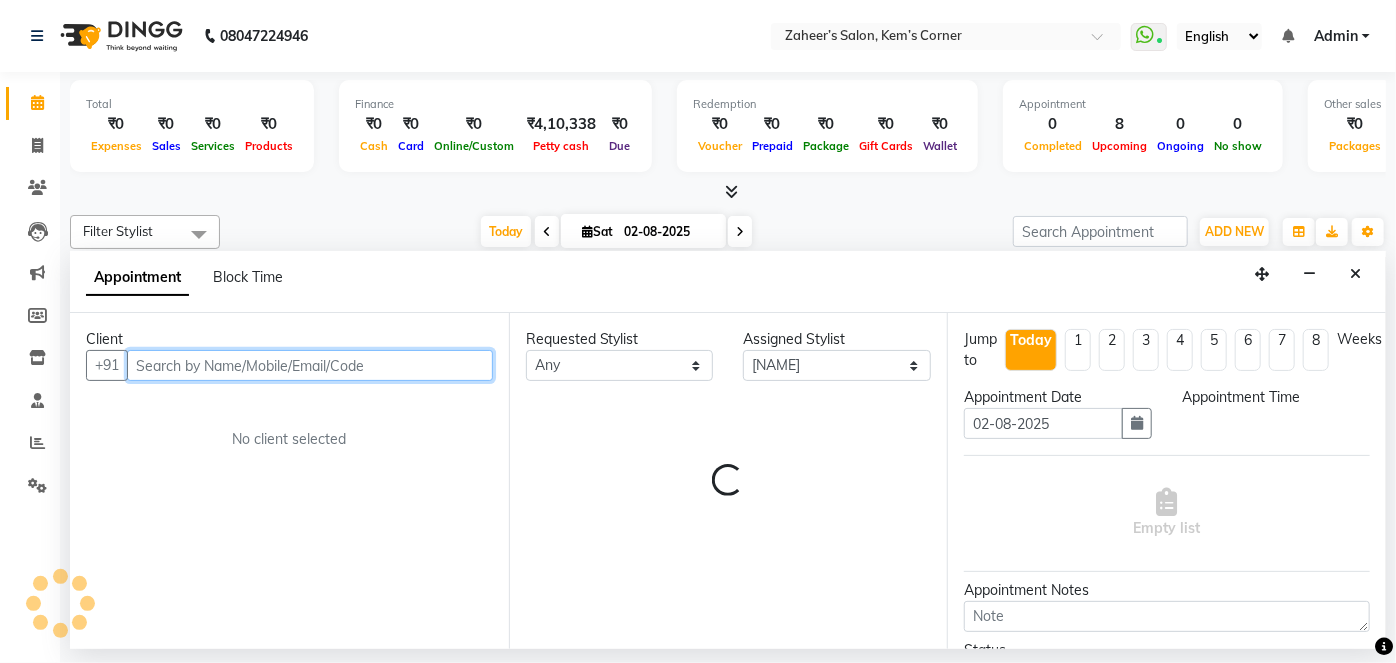 select on "1080" 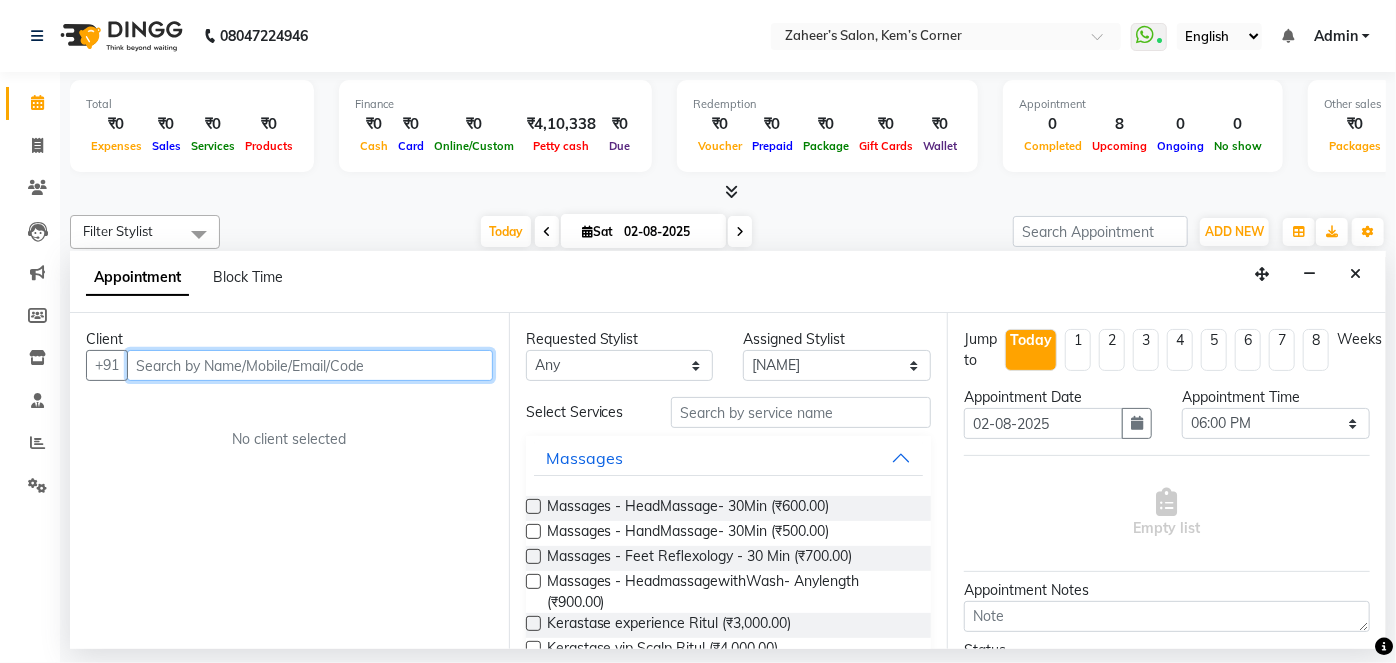 click at bounding box center (310, 365) 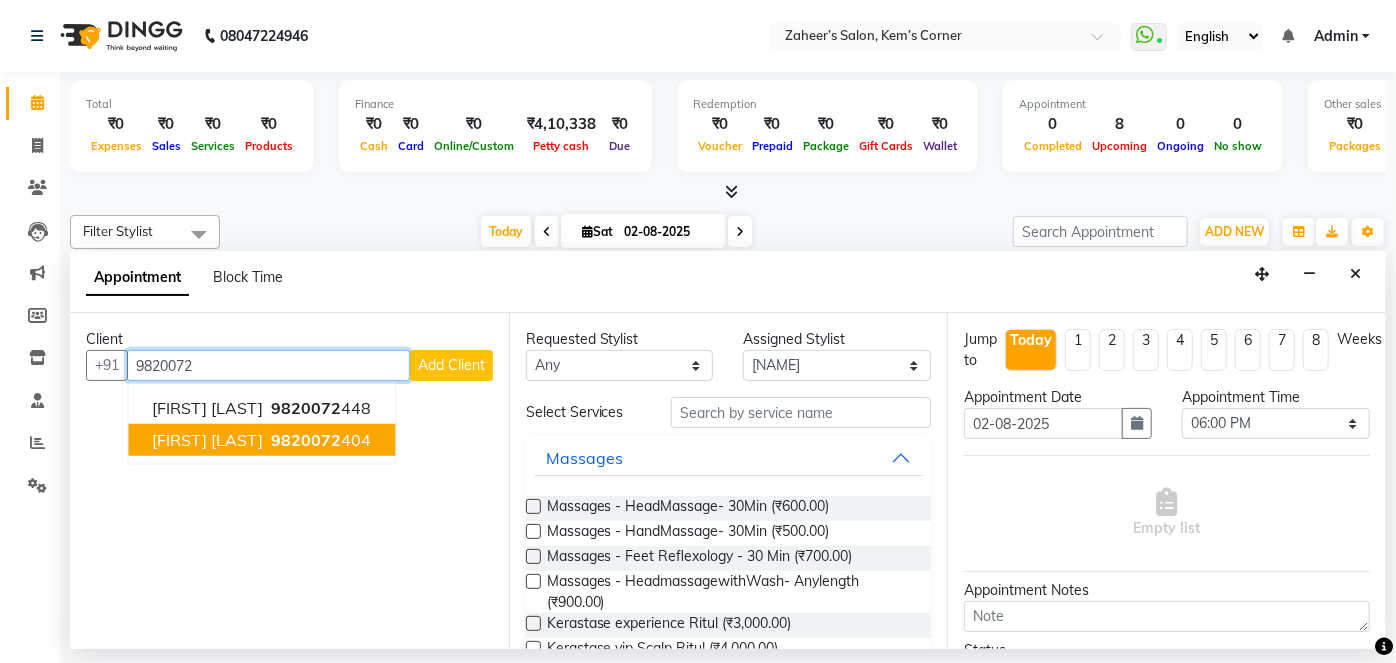 click on "[PHONE]" at bounding box center (319, 440) 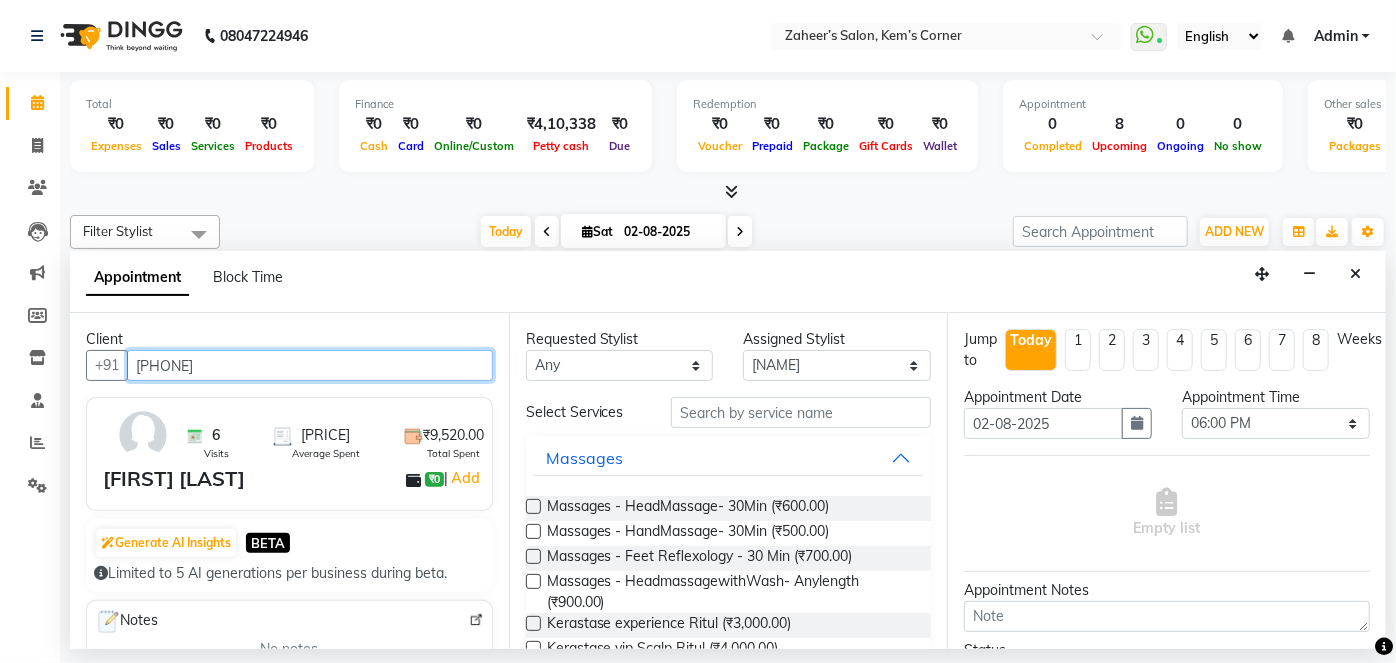 type on "[PHONE]" 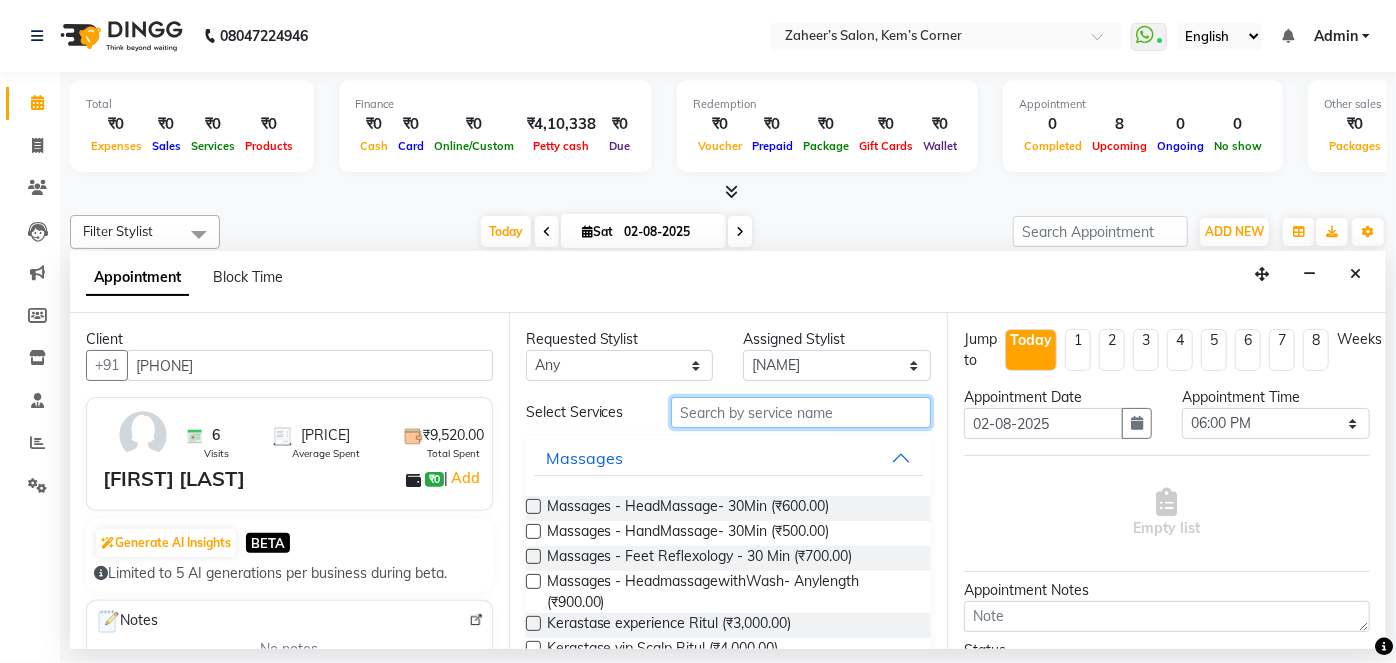 click at bounding box center [801, 412] 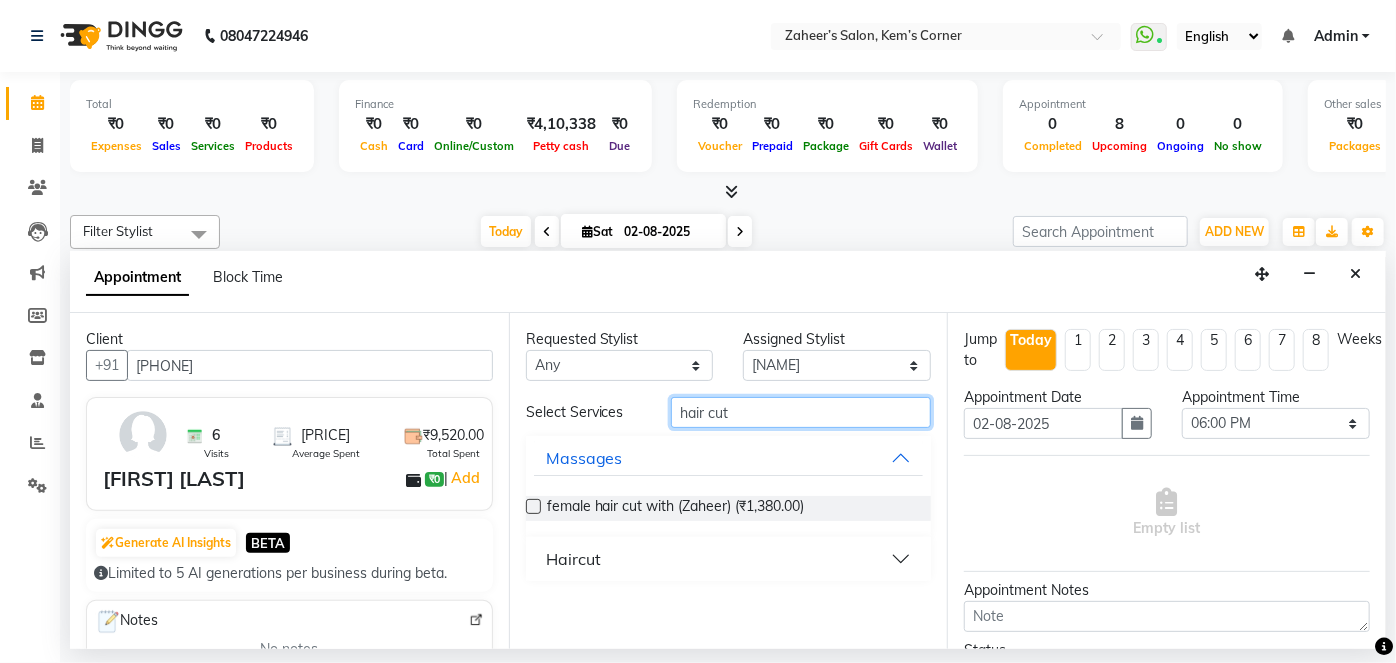 type on "hair cut" 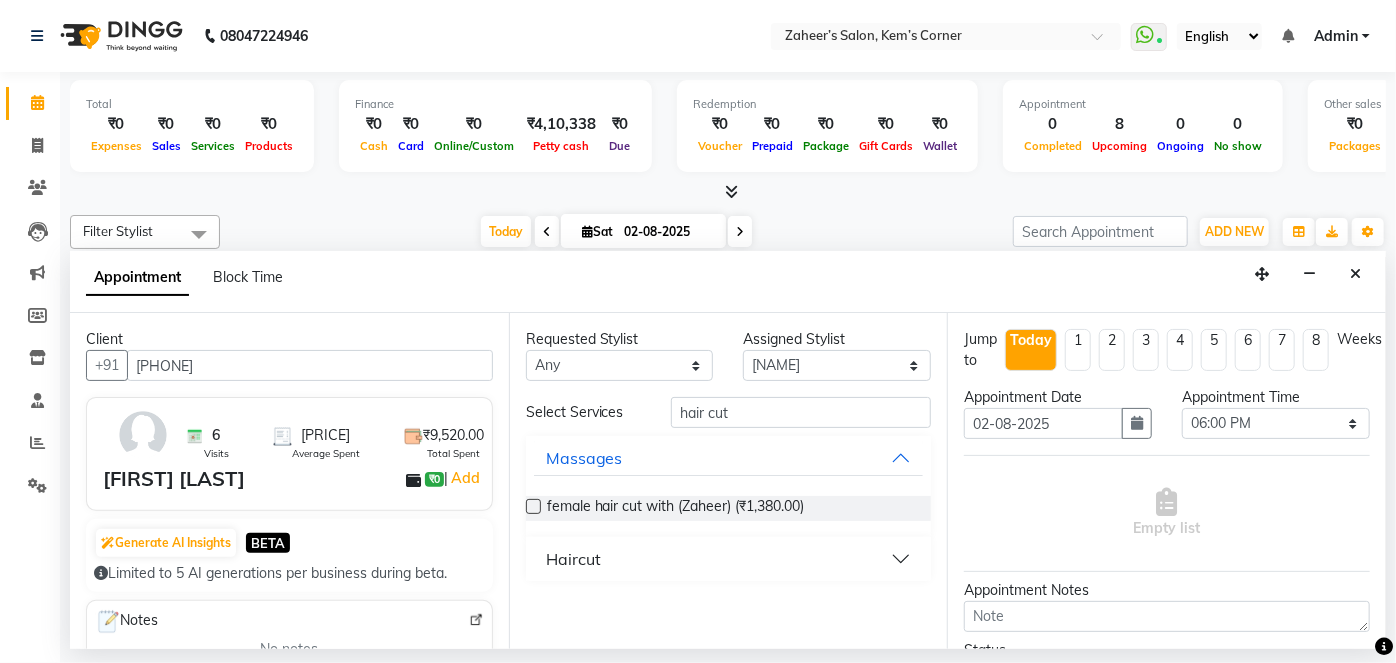 click on "Requested Stylist Any [NAME] [NAME] [NAME] [NAME] Assigned Stylist Select [NAME] [NAME] [NAME] [NAME] Select Services hair cut Massages [SERVICE] with ([PRICE]) Haircut" at bounding box center [728, 481] 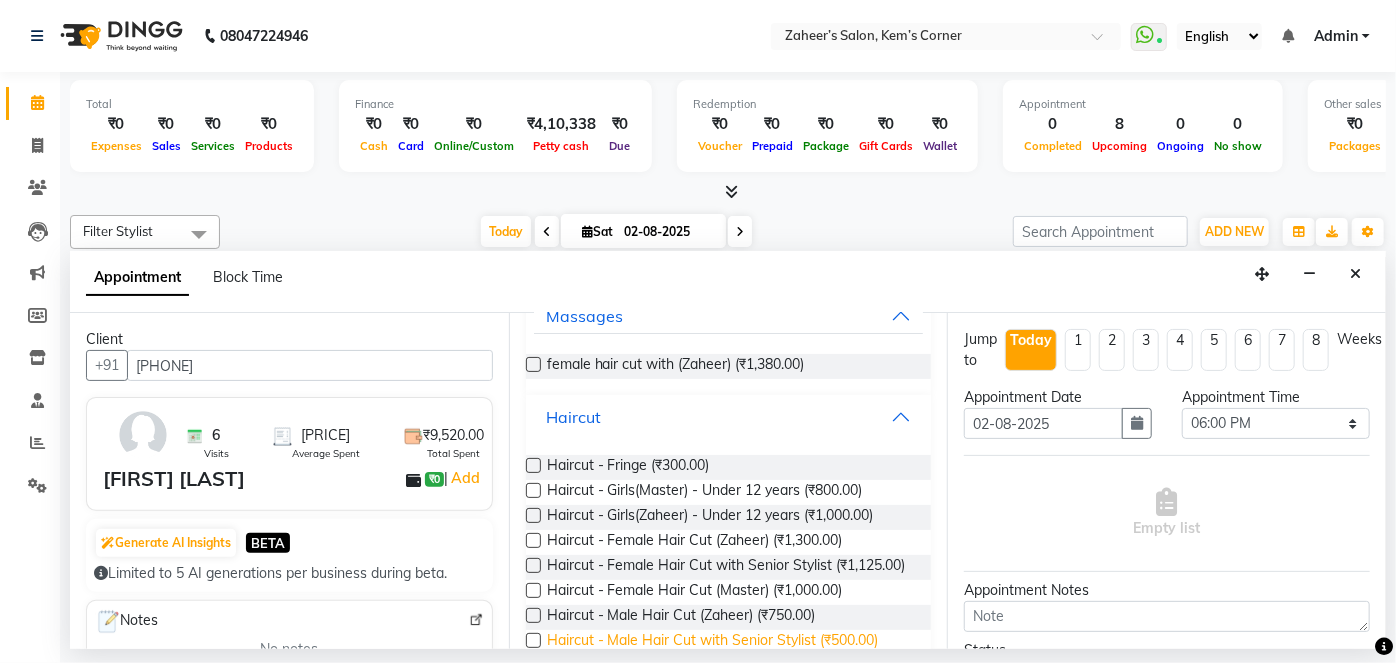 scroll, scrollTop: 272, scrollLeft: 0, axis: vertical 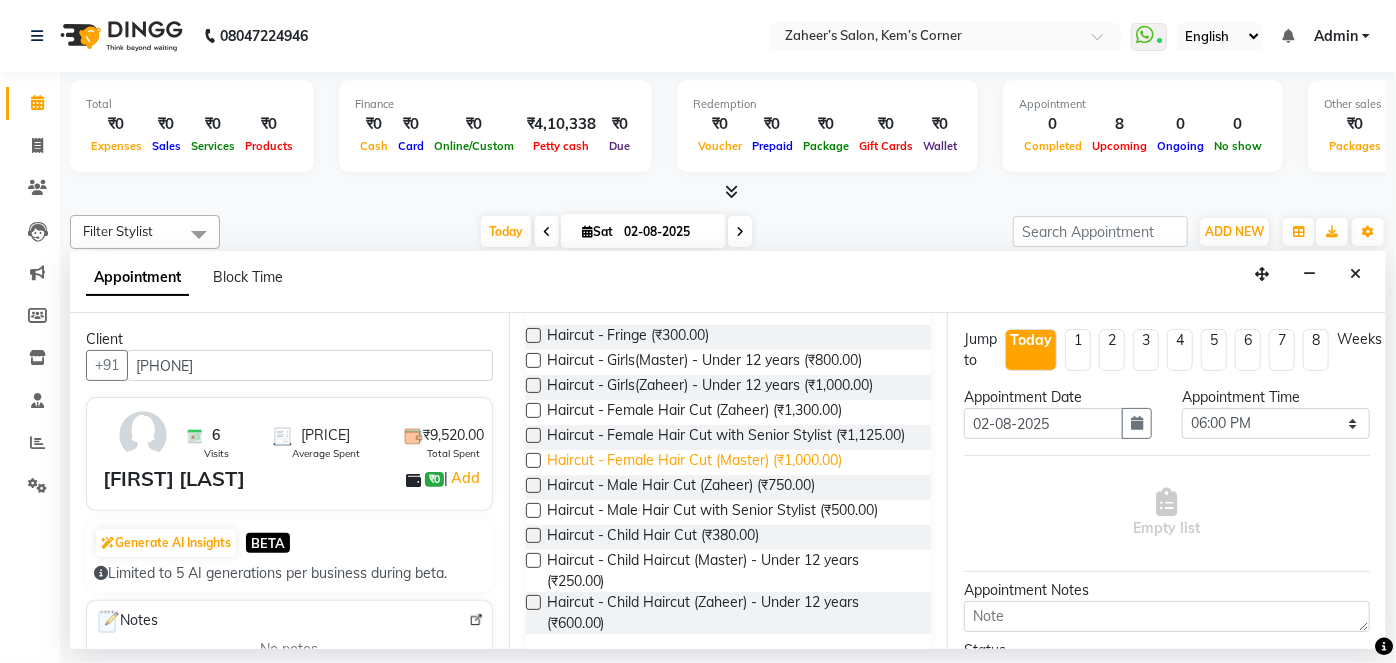 drag, startPoint x: 760, startPoint y: 491, endPoint x: 804, endPoint y: 479, distance: 45.607018 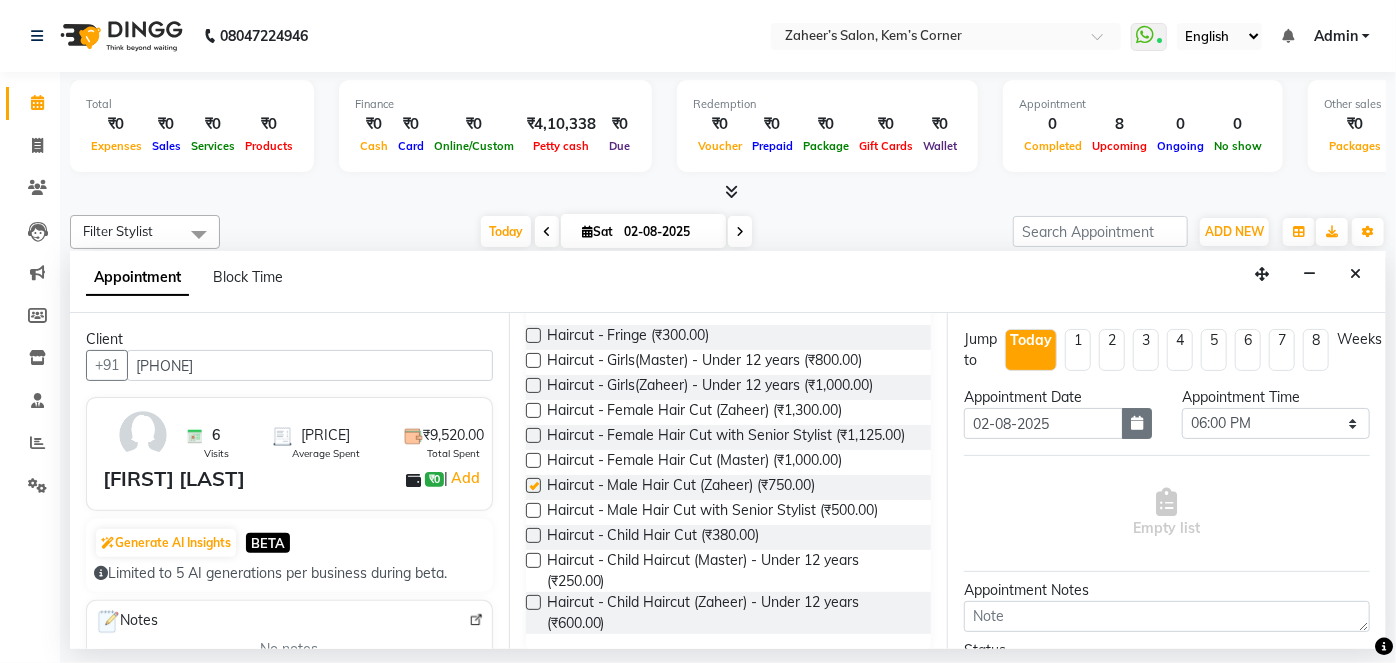 checkbox on "false" 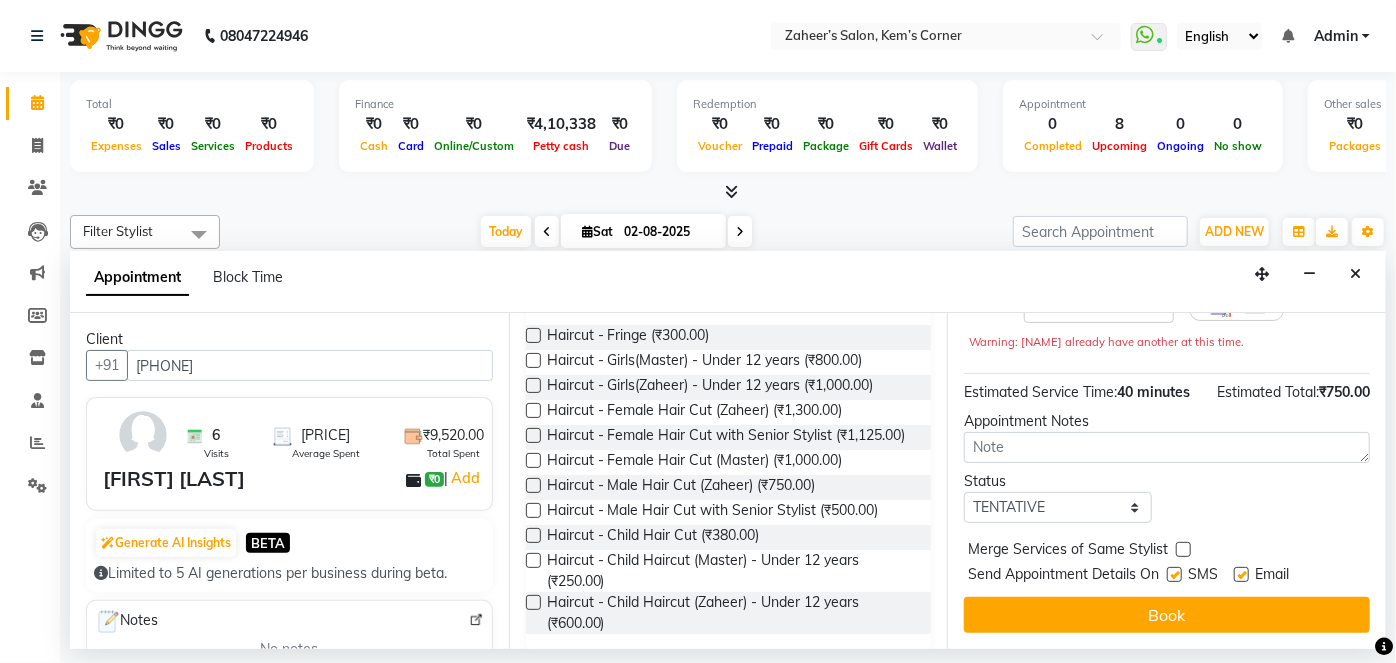 scroll, scrollTop: 231, scrollLeft: 0, axis: vertical 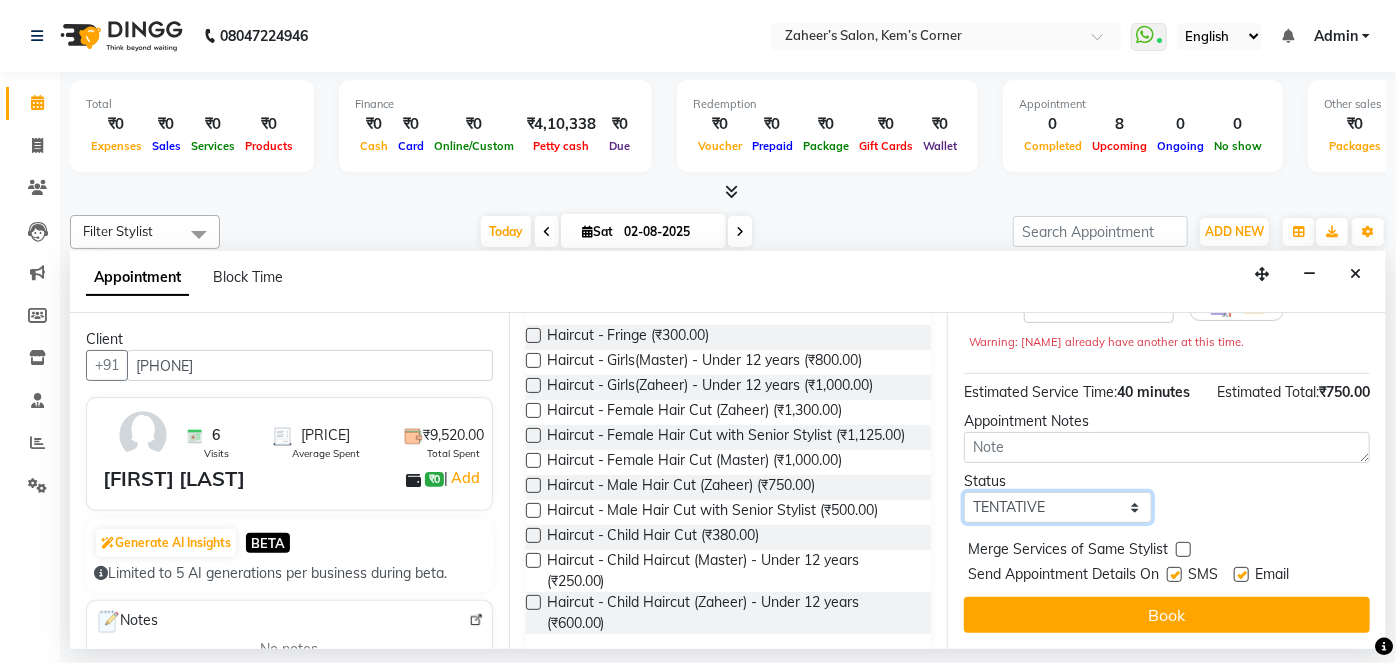 click on "Select TENTATIVE CONFIRM CHECK-IN UPCOMING" at bounding box center (1058, 507) 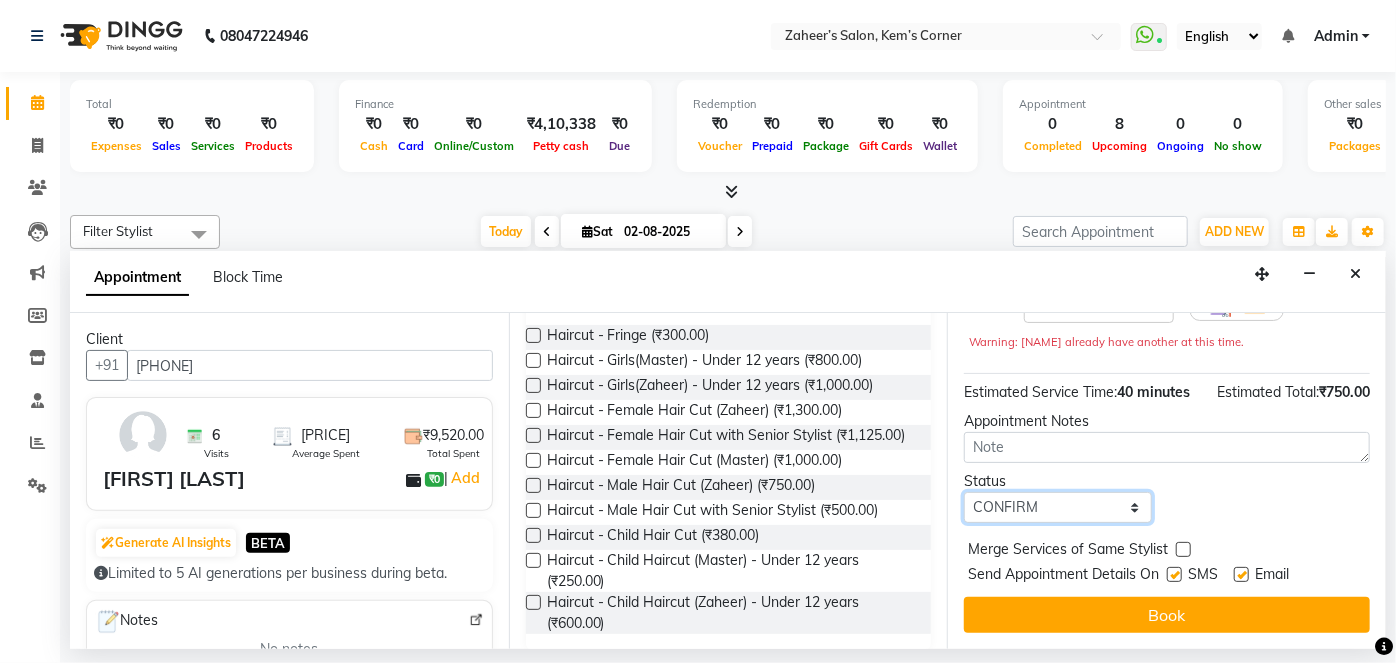 click on "Select TENTATIVE CONFIRM CHECK-IN UPCOMING" at bounding box center [1058, 507] 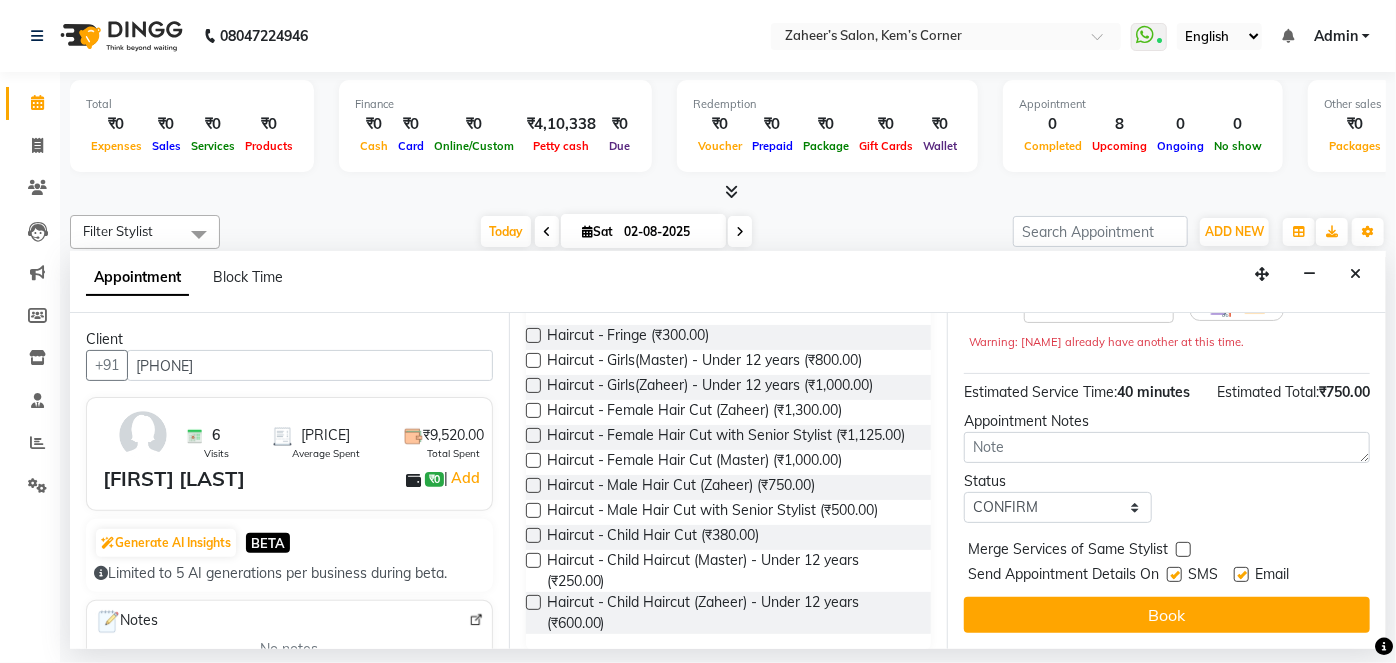 drag, startPoint x: 1129, startPoint y: 608, endPoint x: 1092, endPoint y: 564, distance: 57.48913 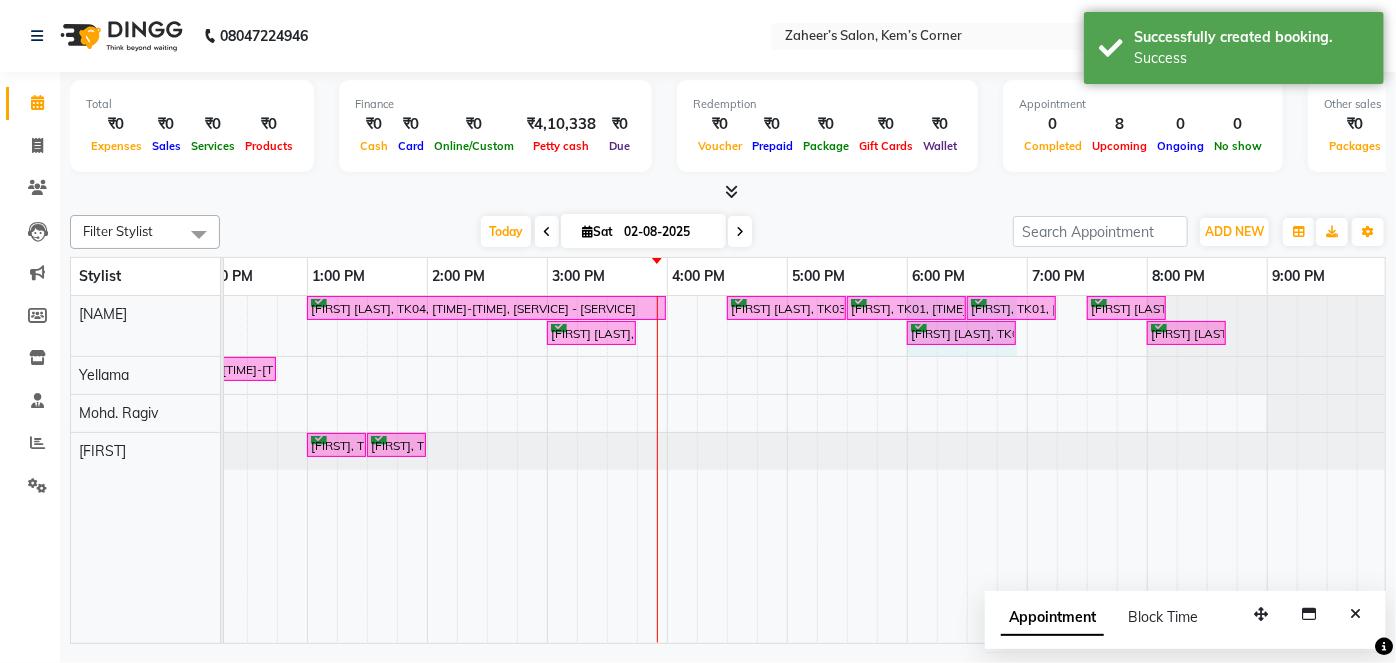 drag, startPoint x: 981, startPoint y: 331, endPoint x: 1013, endPoint y: 342, distance: 33.83785 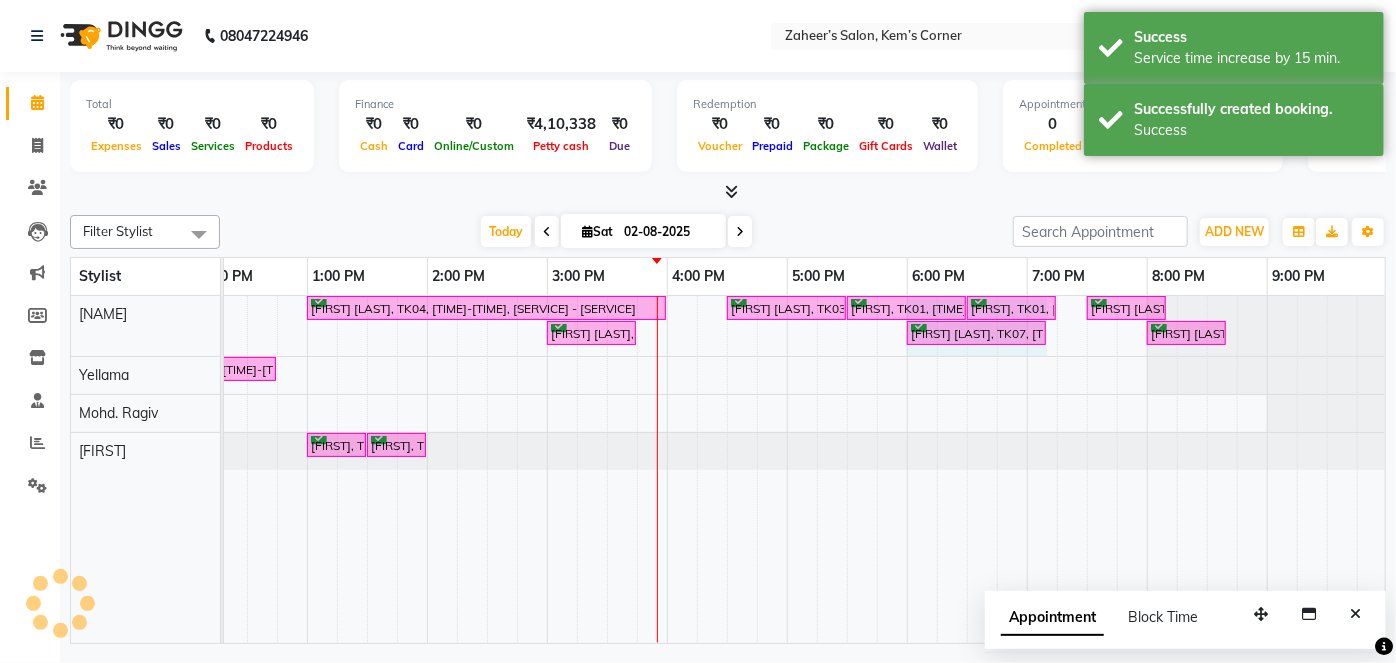 drag, startPoint x: 1012, startPoint y: 329, endPoint x: 1053, endPoint y: 334, distance: 41.303753 